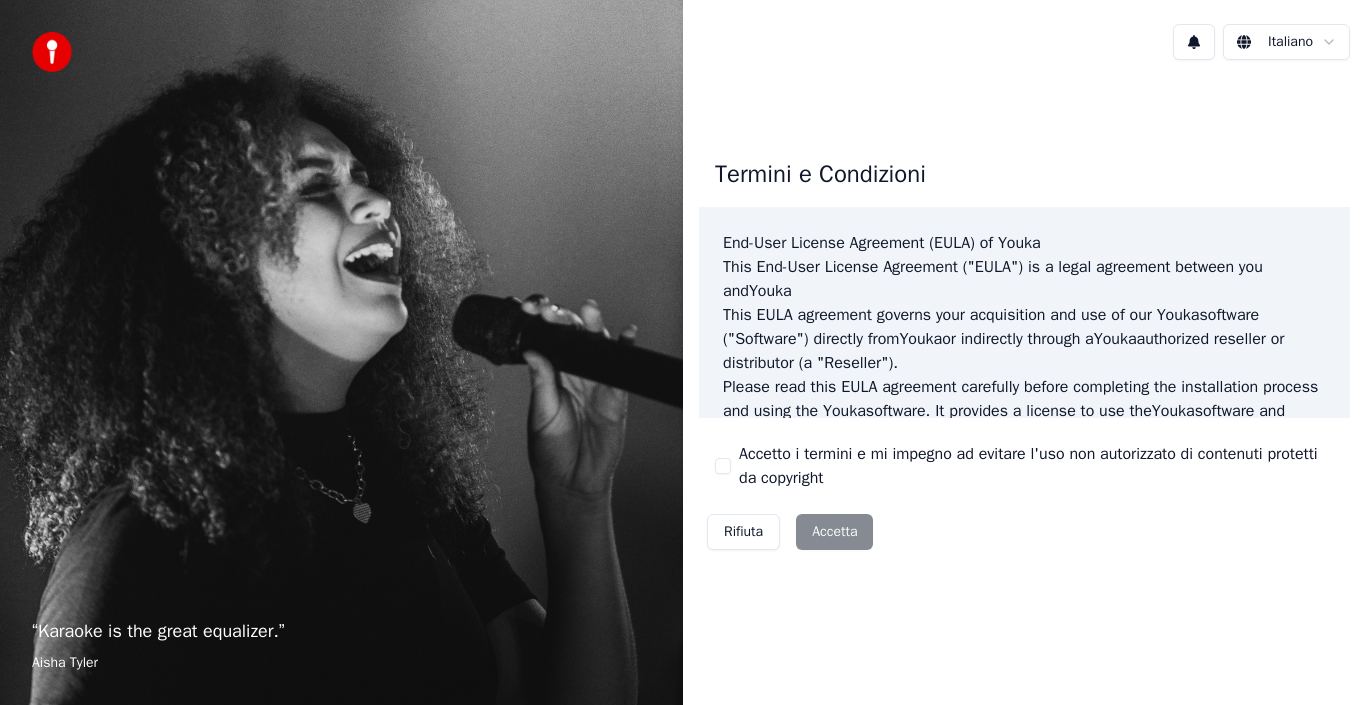 scroll, scrollTop: 0, scrollLeft: 0, axis: both 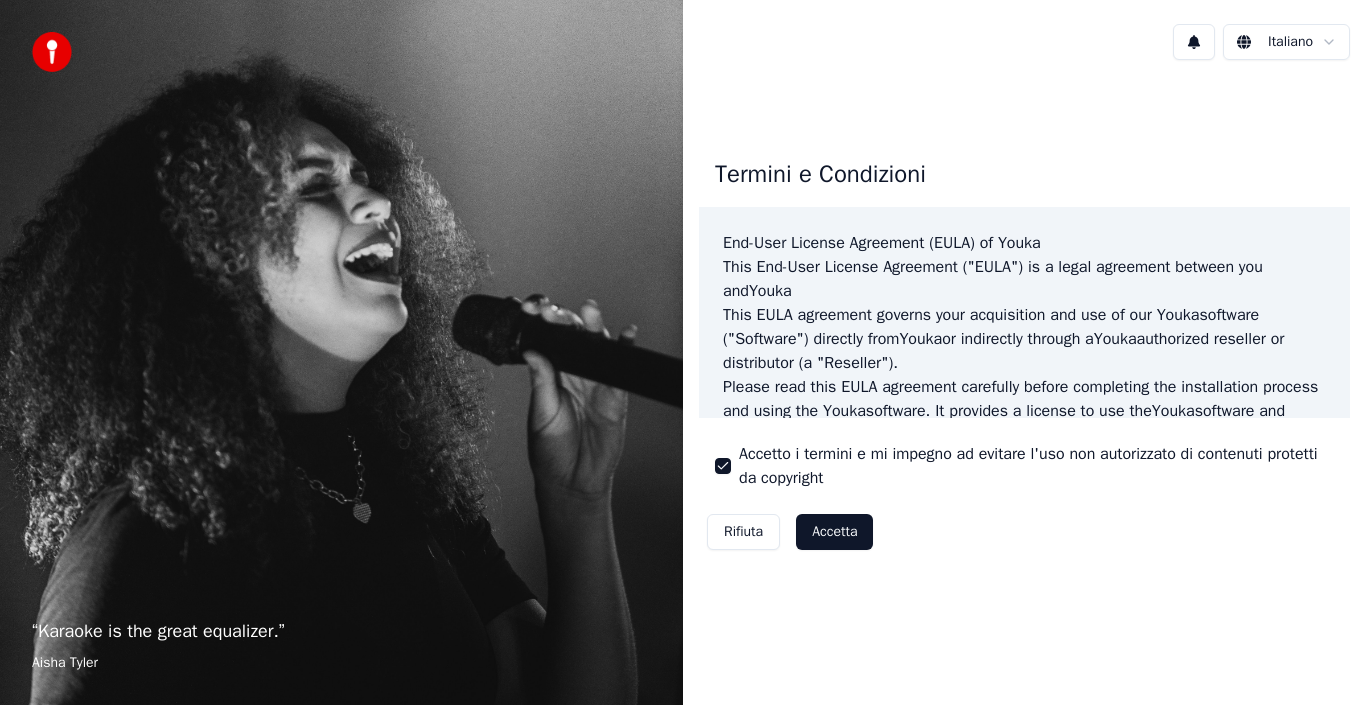click on "Accetta" at bounding box center (834, 532) 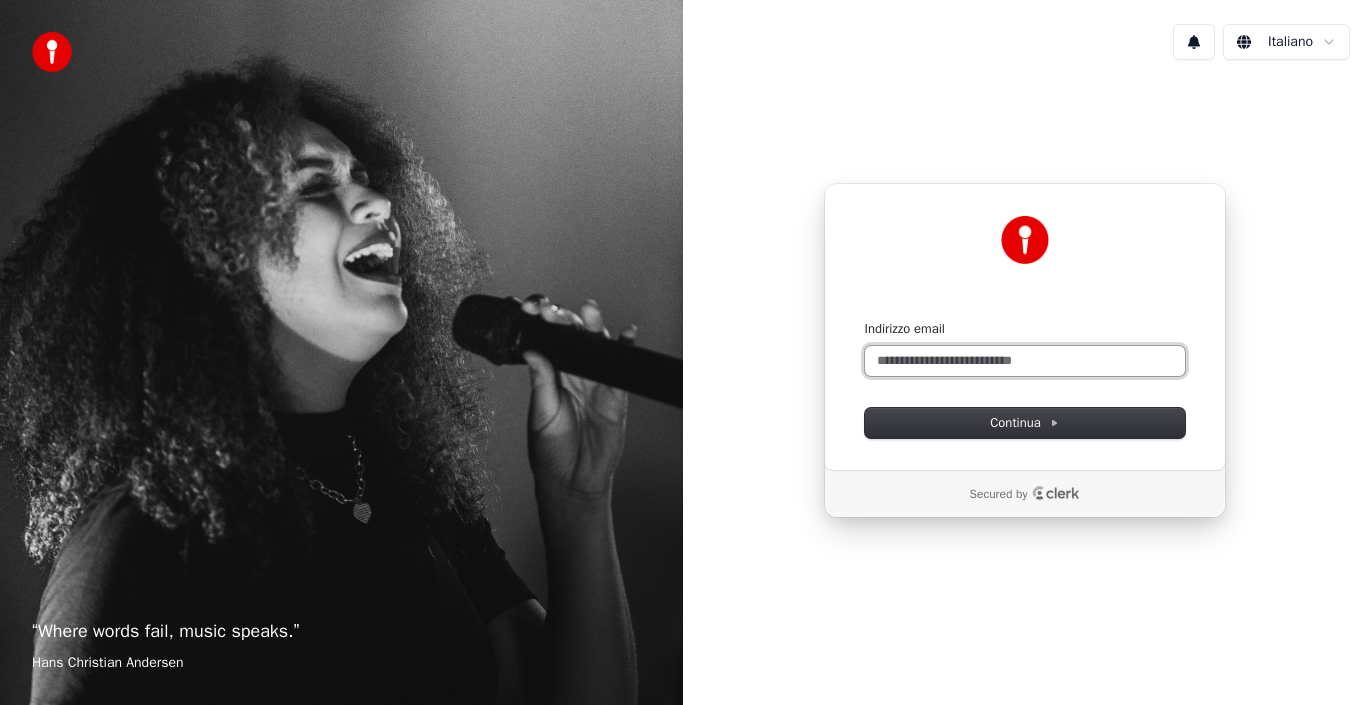 click on "Indirizzo email" at bounding box center (1025, 361) 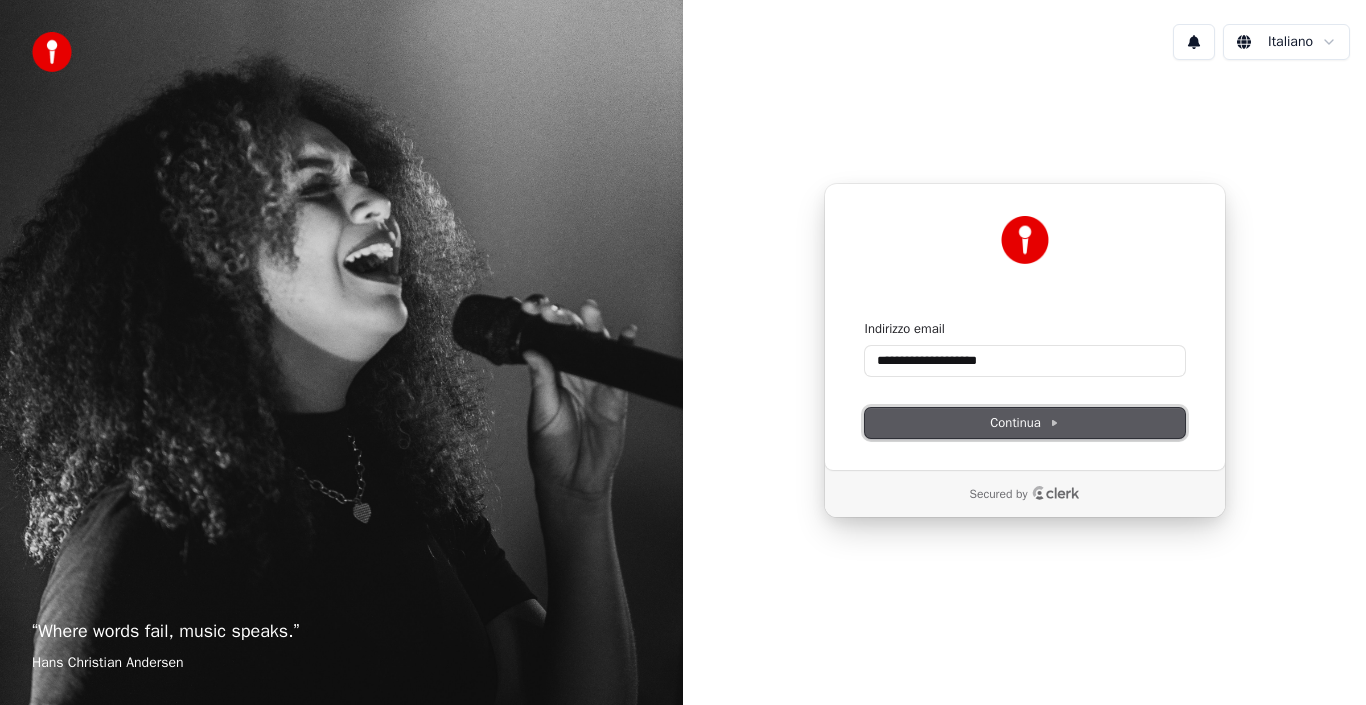 click on "Continua" at bounding box center [1024, 423] 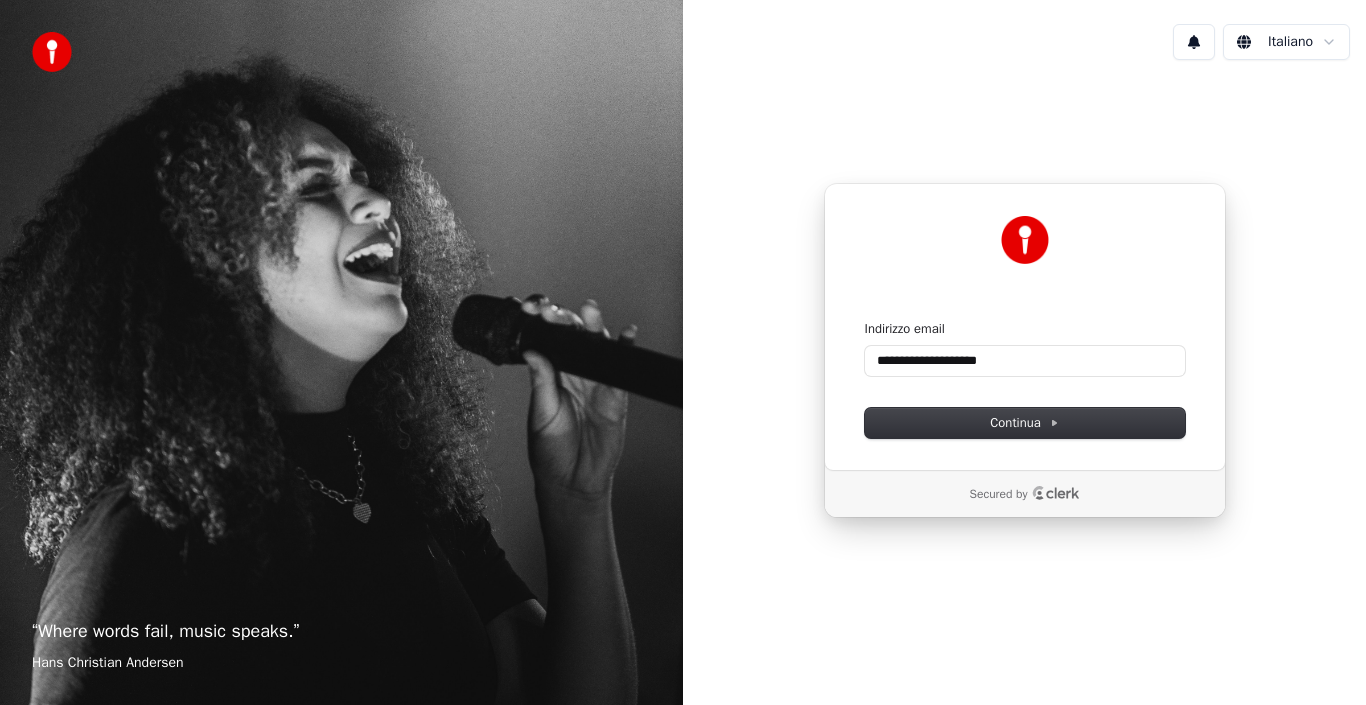 type on "**********" 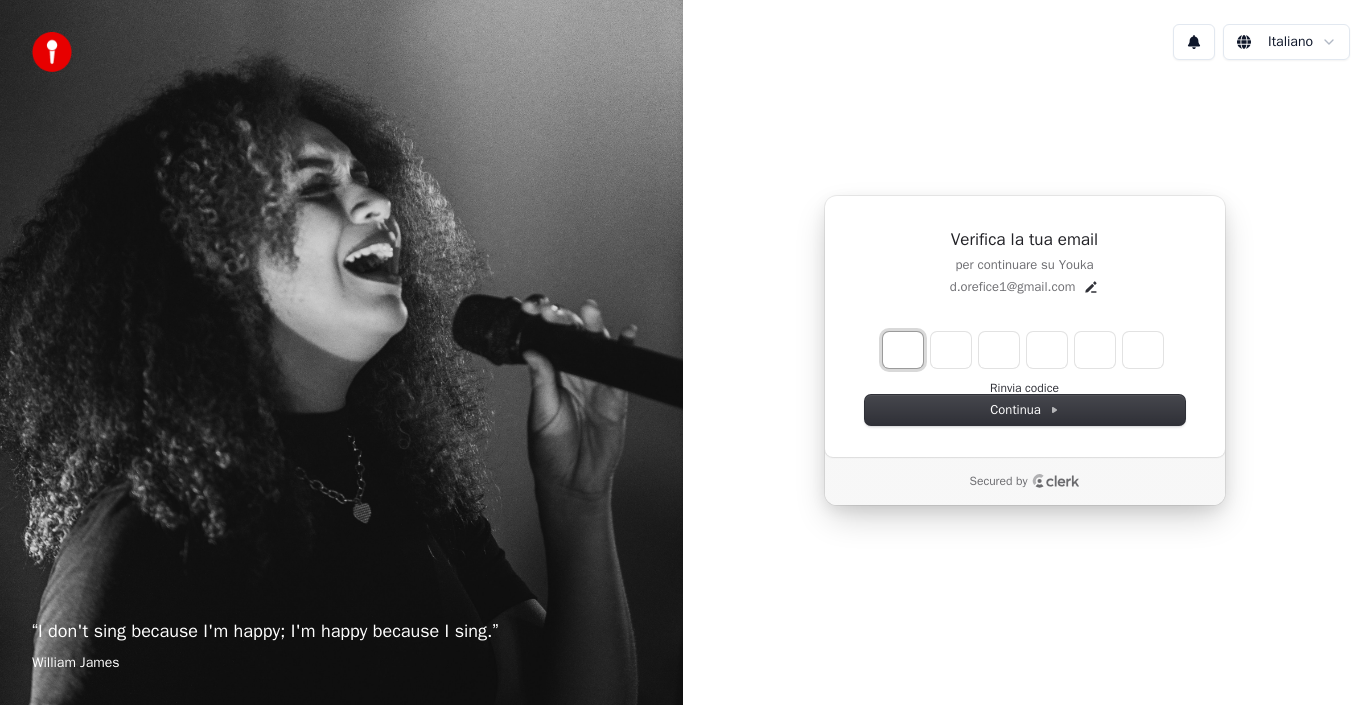 type on "*" 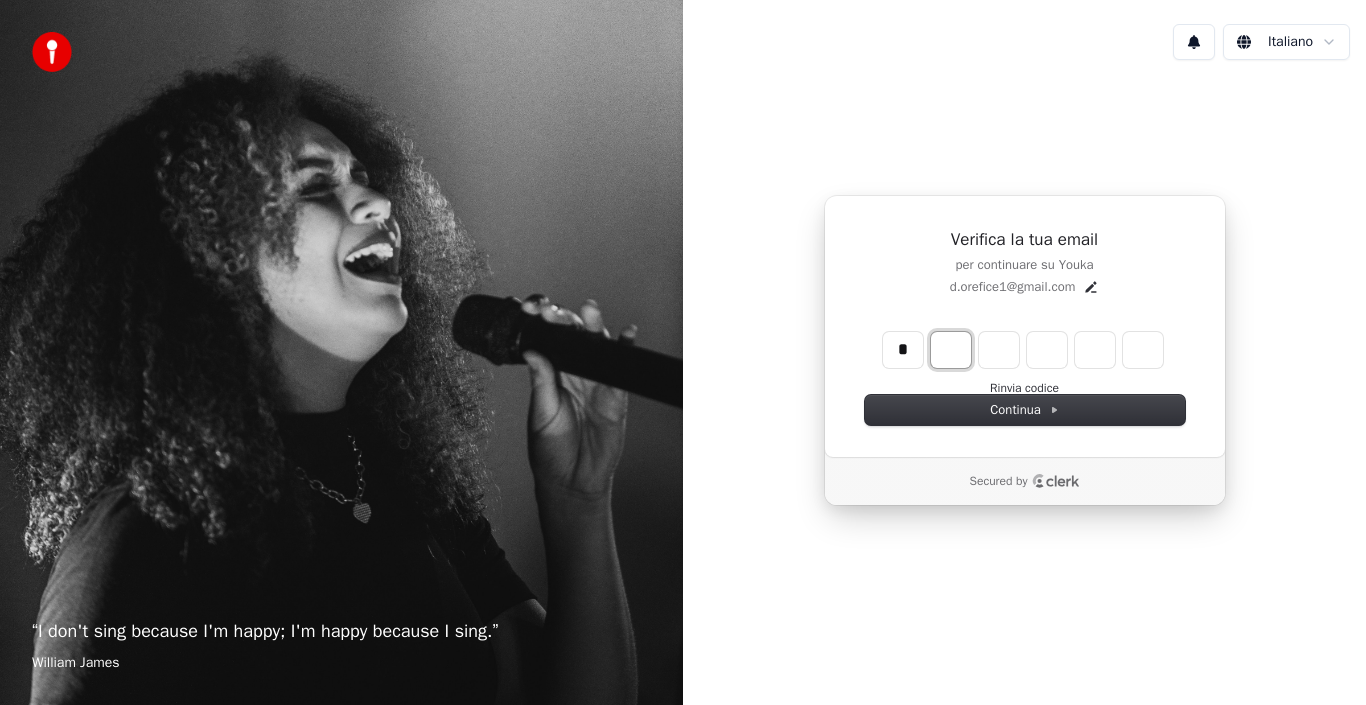 type on "*" 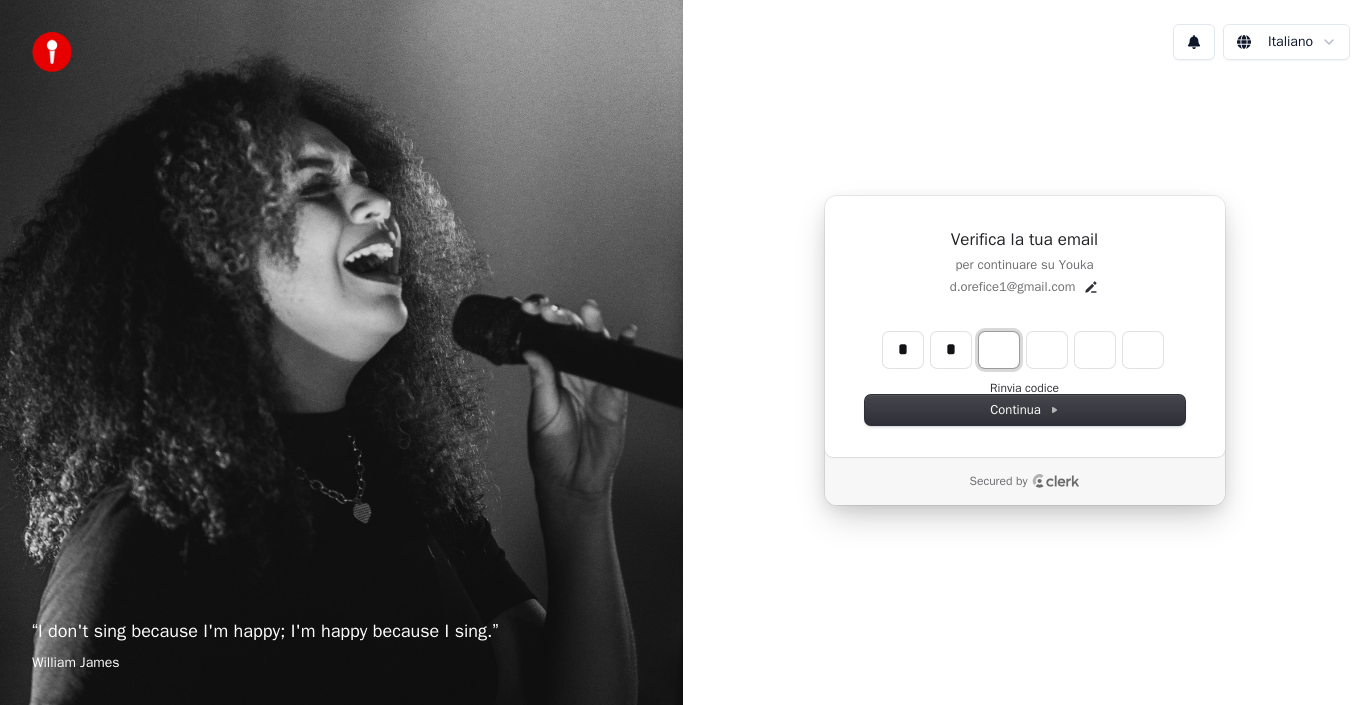 type on "**" 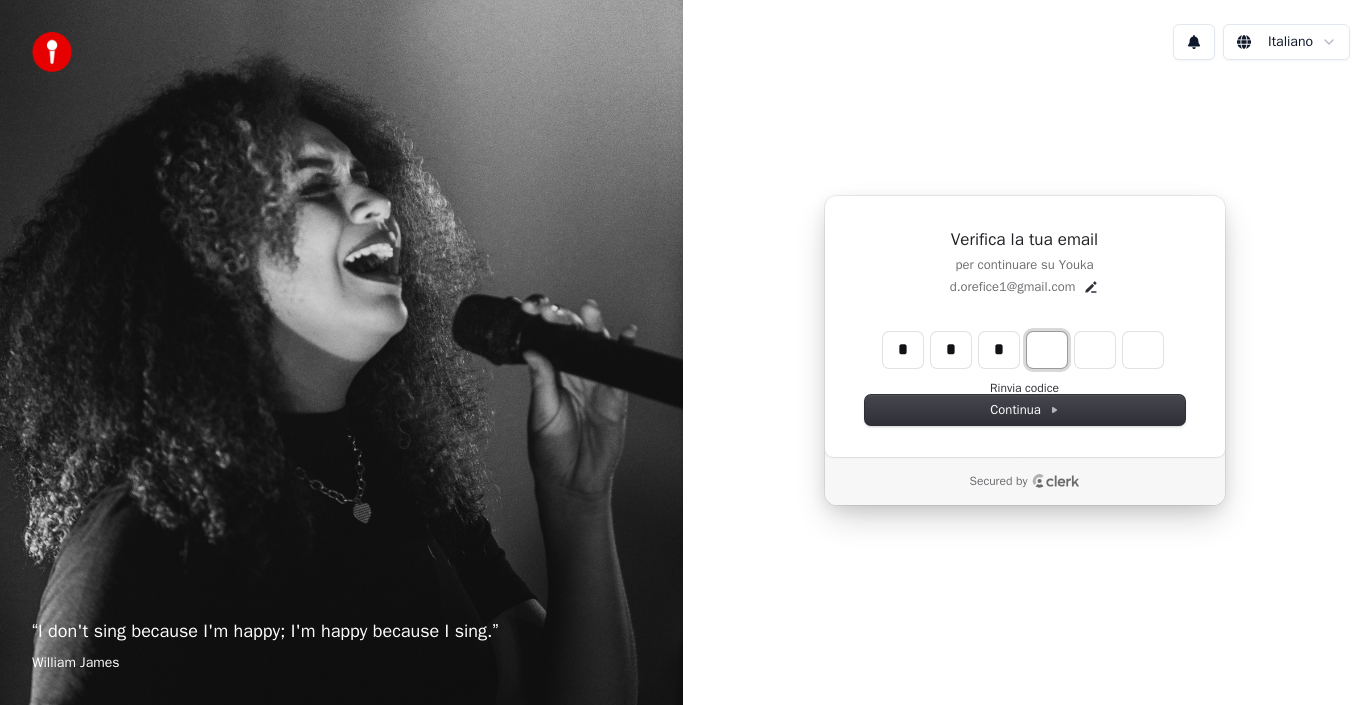 type on "***" 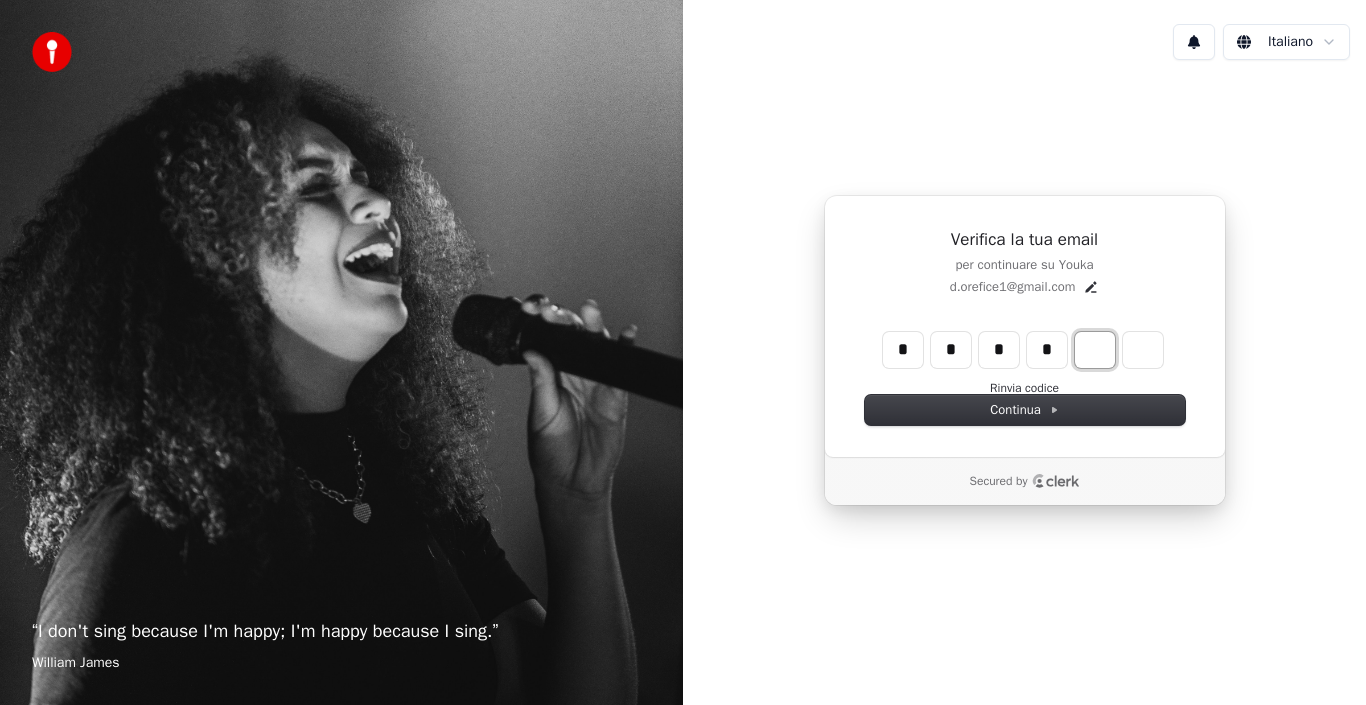 type on "****" 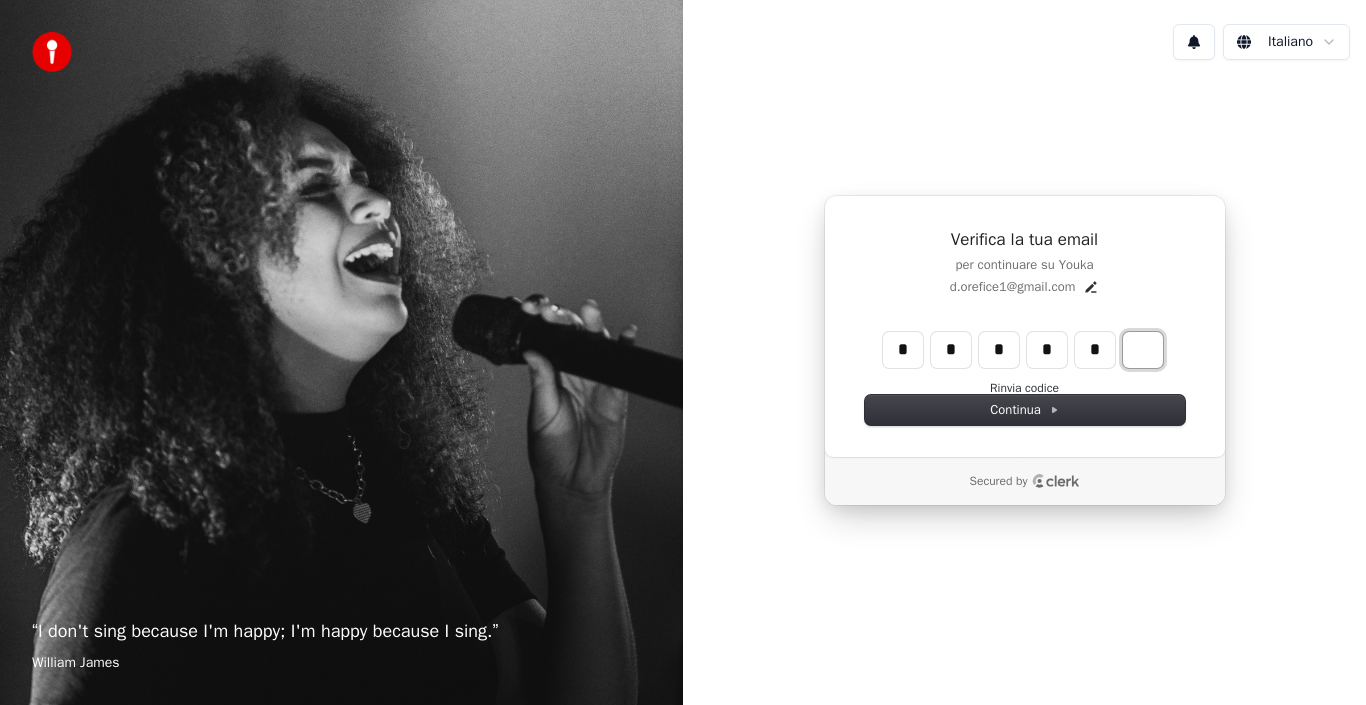 type on "******" 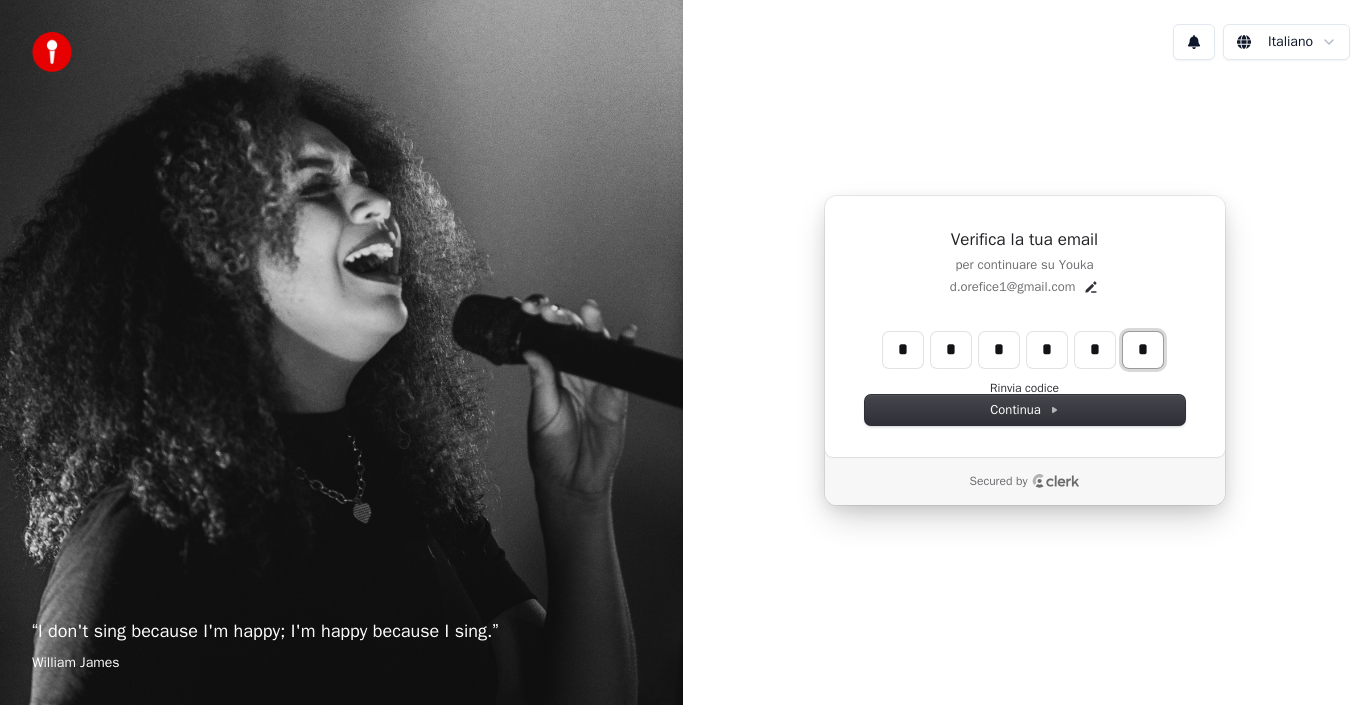 type on "*" 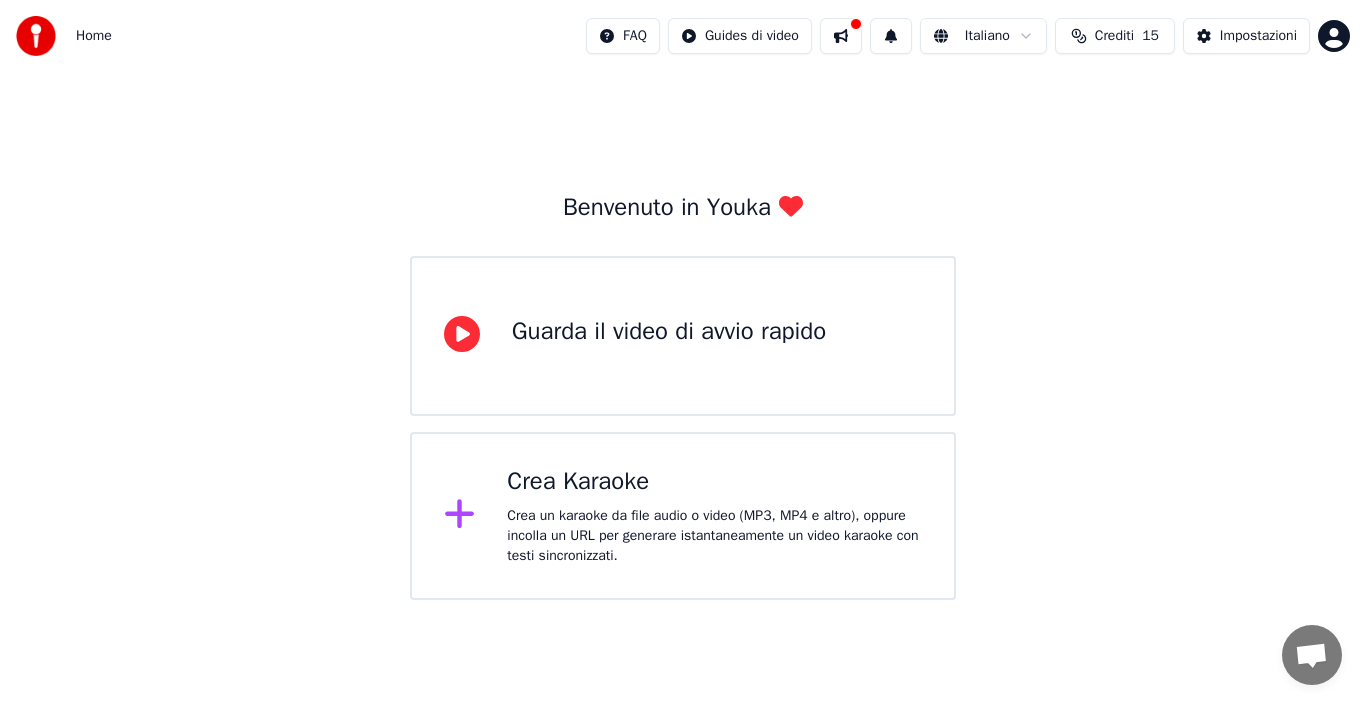 click on "Crea un karaoke da file audio o video (MP3, MP4 e altro), oppure incolla un URL per generare istantaneamente un video karaoke con testi sincronizzati." at bounding box center (714, 536) 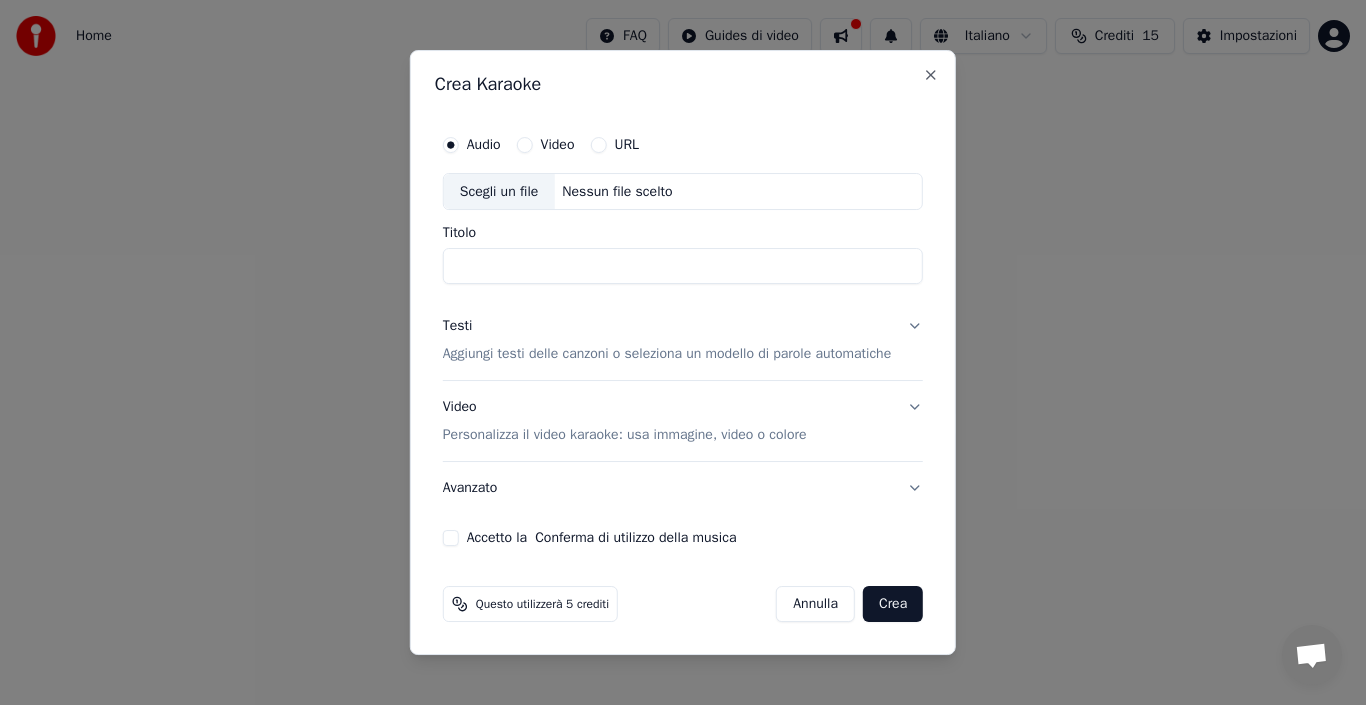 click on "Titolo" at bounding box center (683, 267) 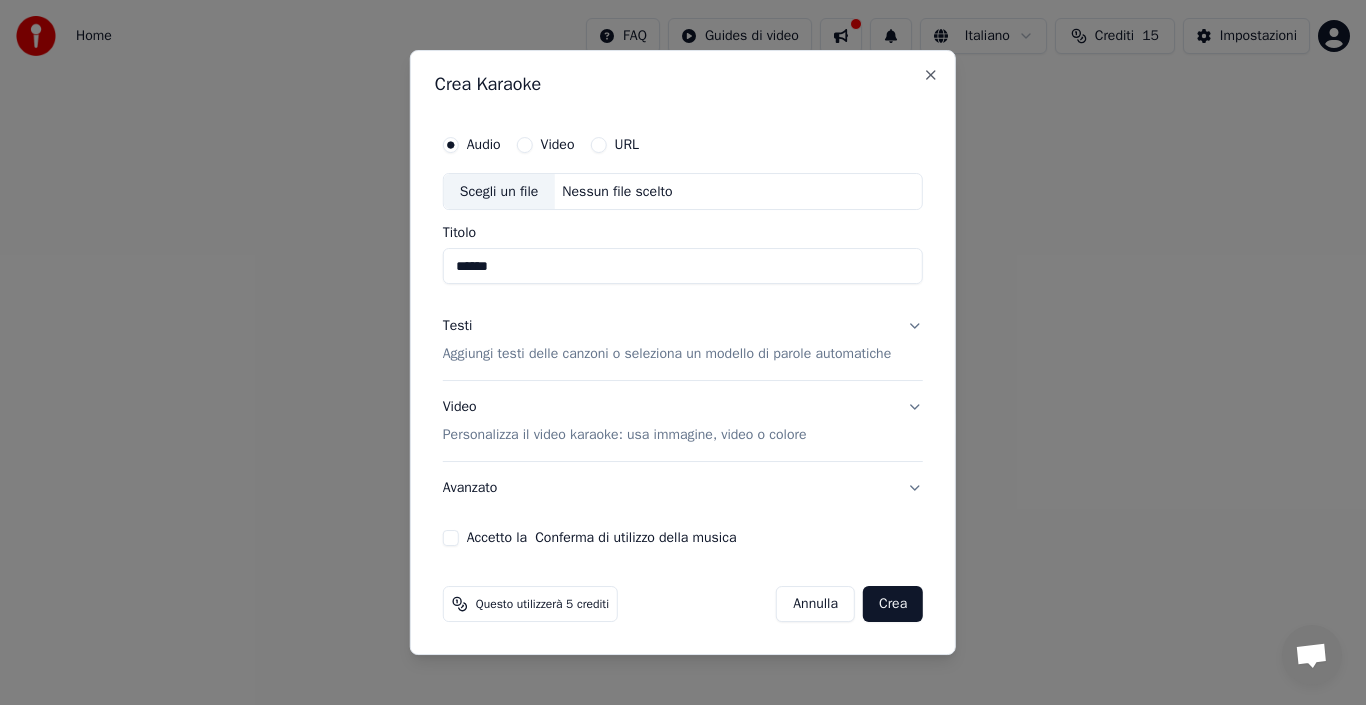type on "******" 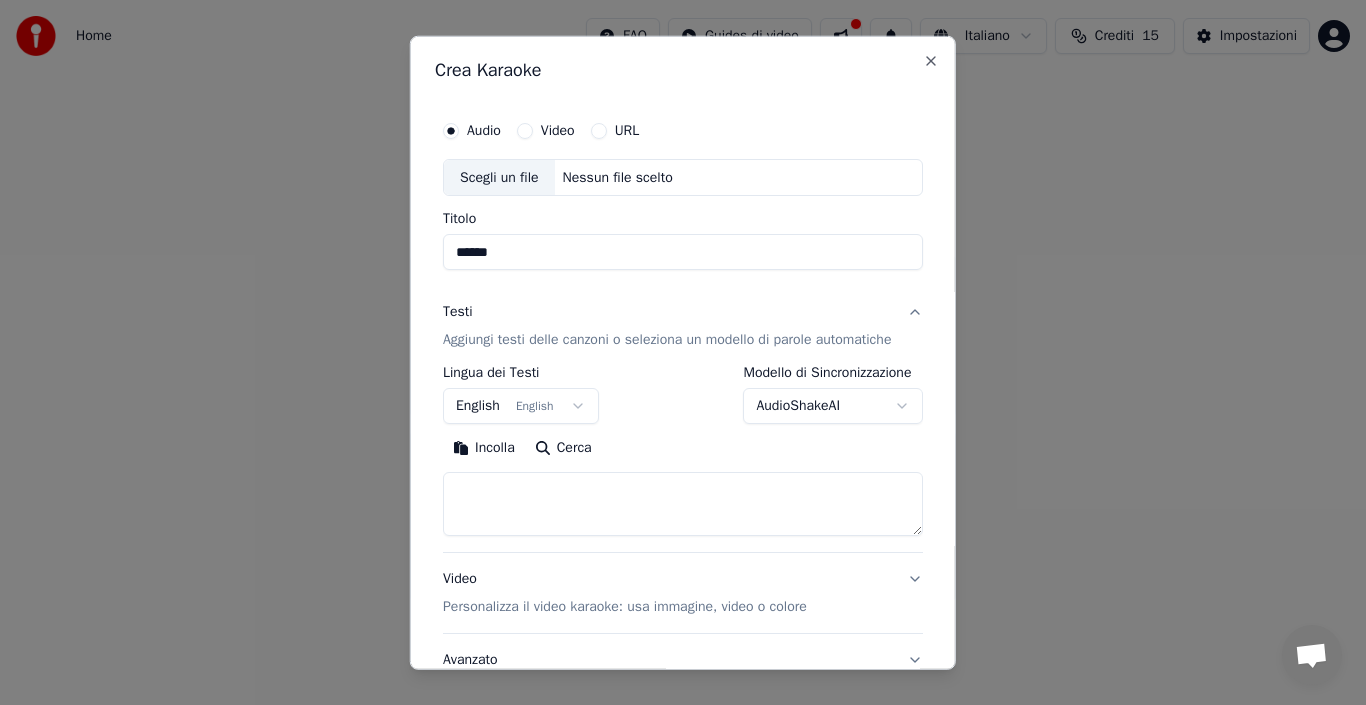click on "Incolla" at bounding box center [484, 448] 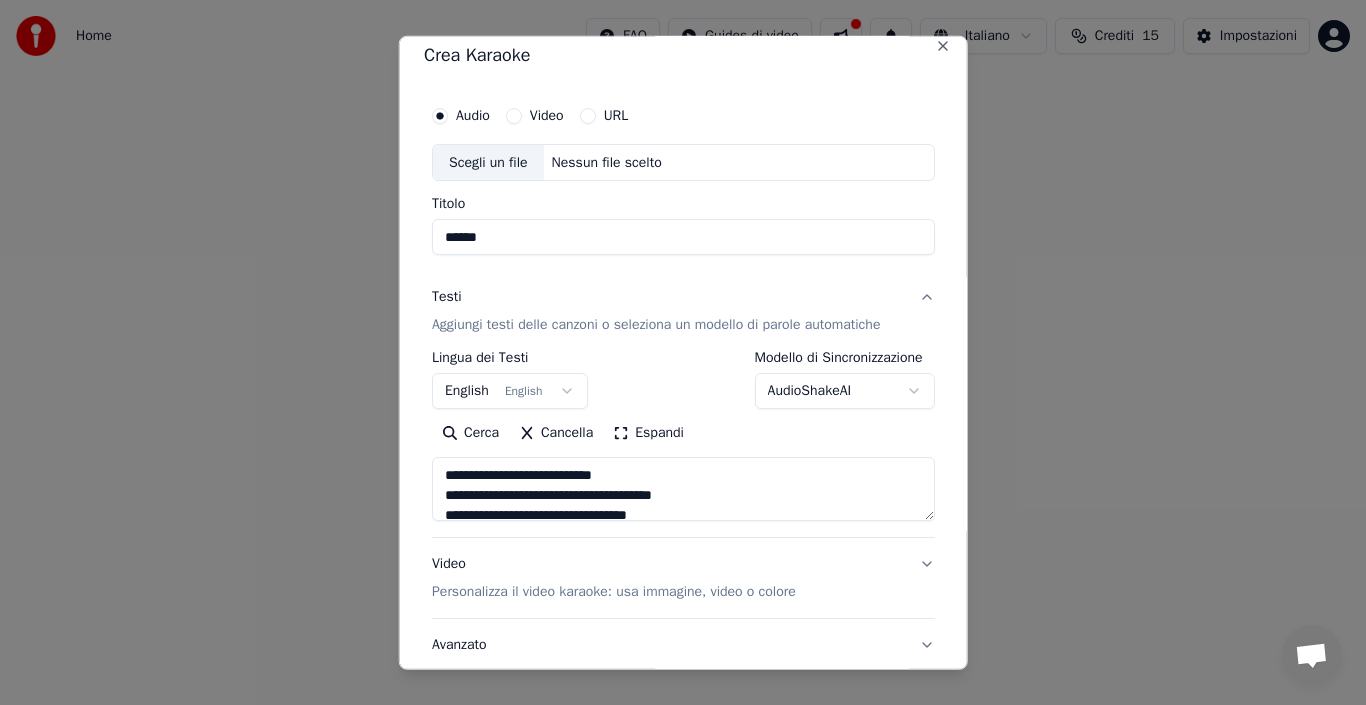 scroll, scrollTop: 0, scrollLeft: 0, axis: both 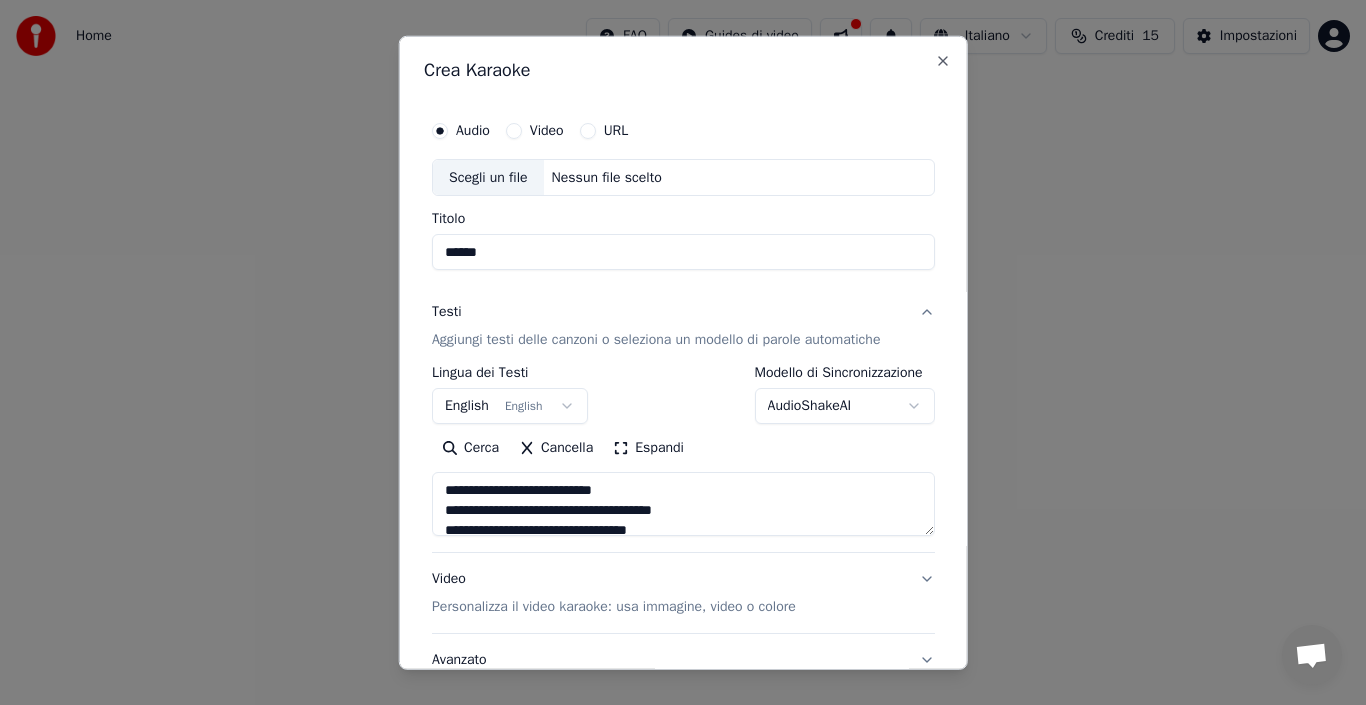 click on "Scegli un file" at bounding box center (488, 177) 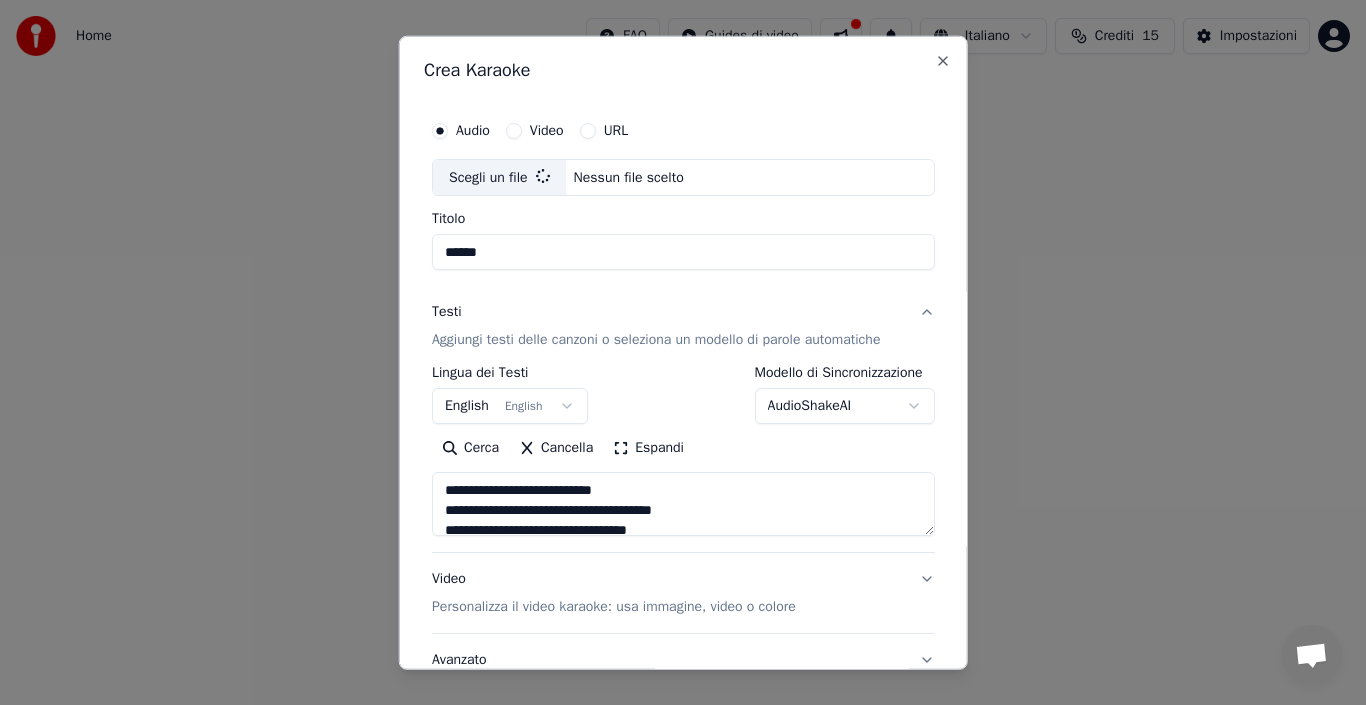 type on "**********" 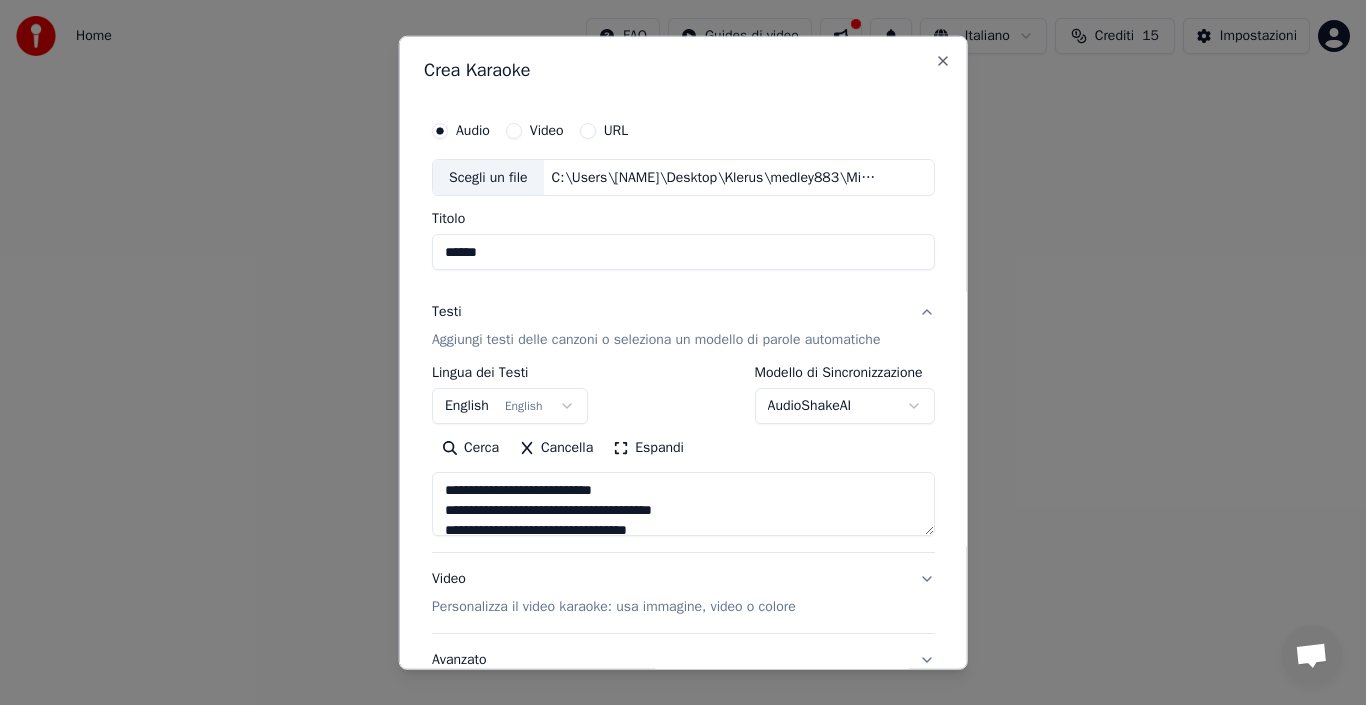 type on "**********" 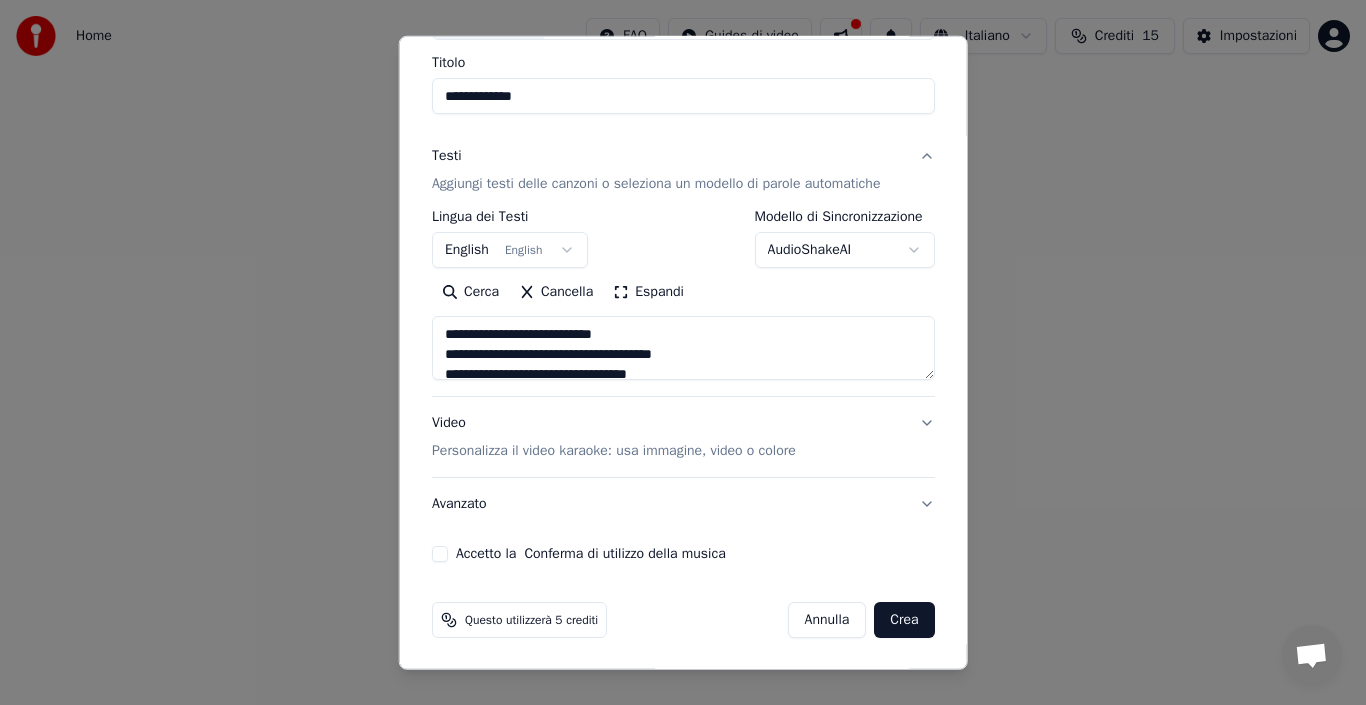 scroll, scrollTop: 157, scrollLeft: 0, axis: vertical 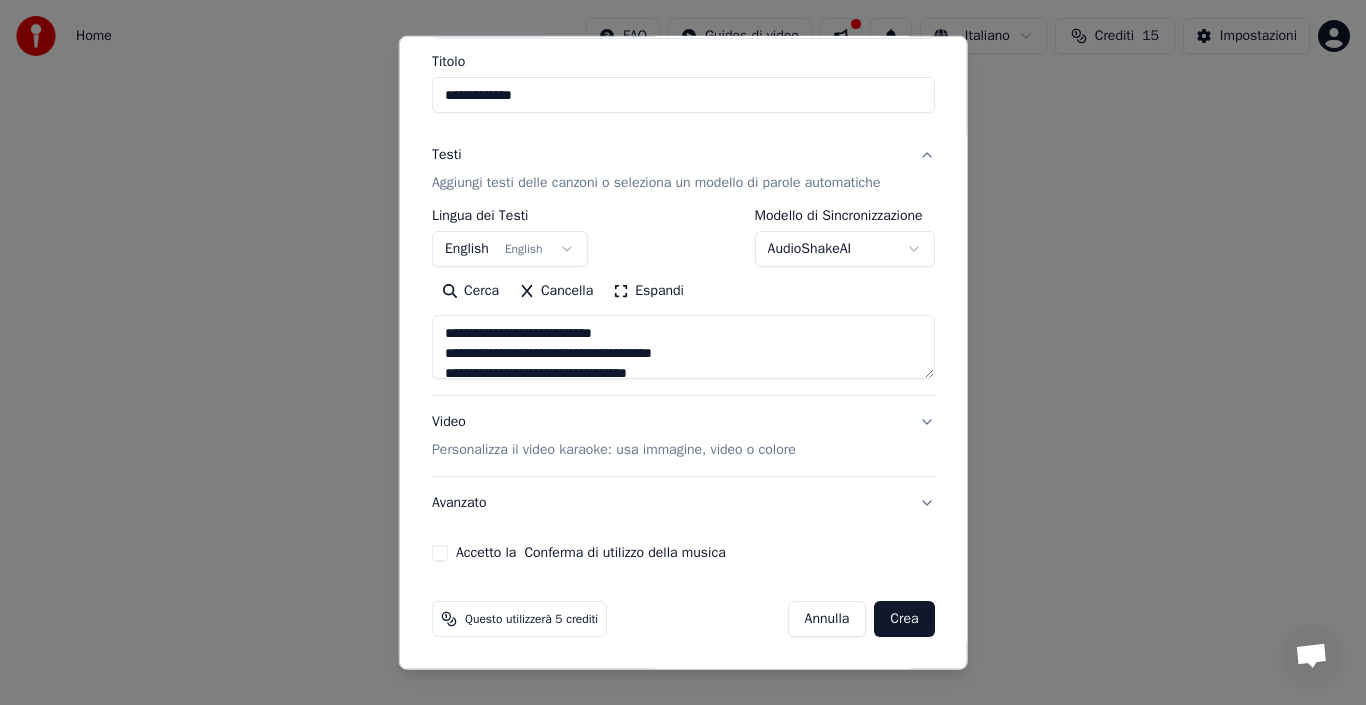 click on "Accetto la   Conferma di utilizzo della musica" at bounding box center [440, 553] 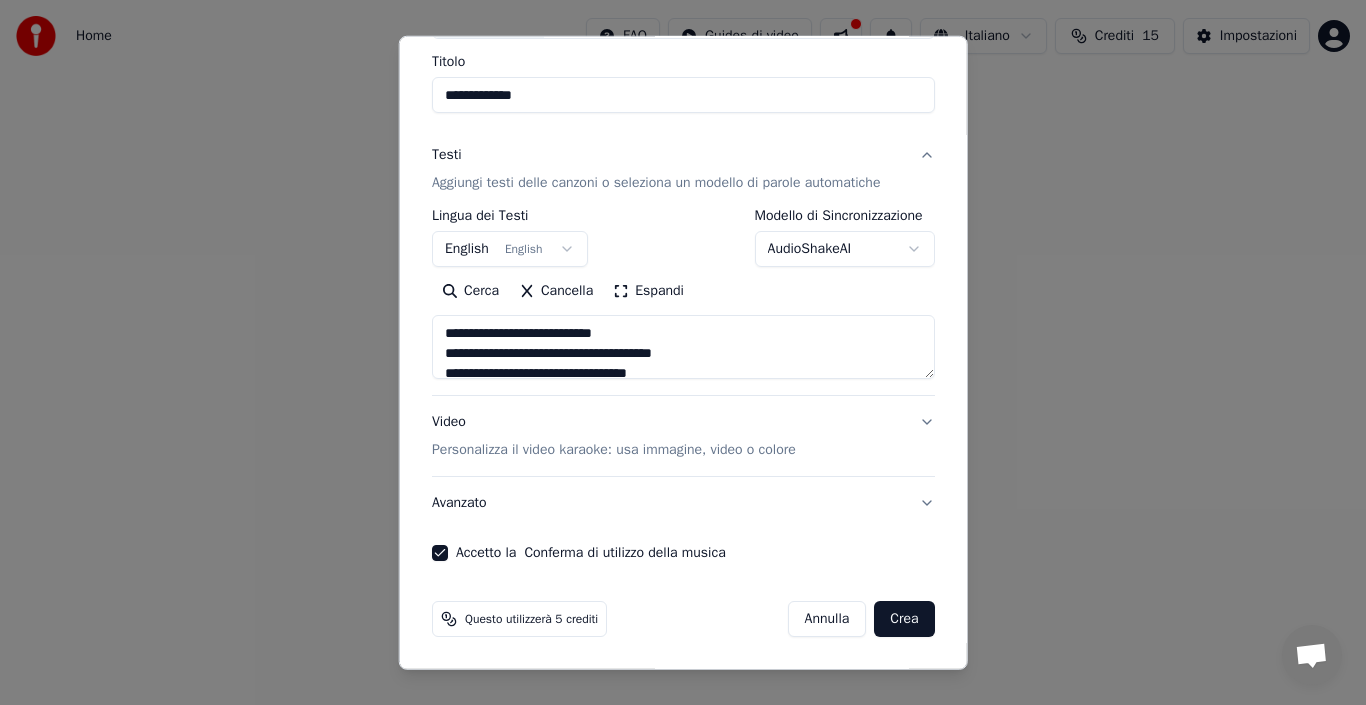 click on "Avanzato" at bounding box center (683, 503) 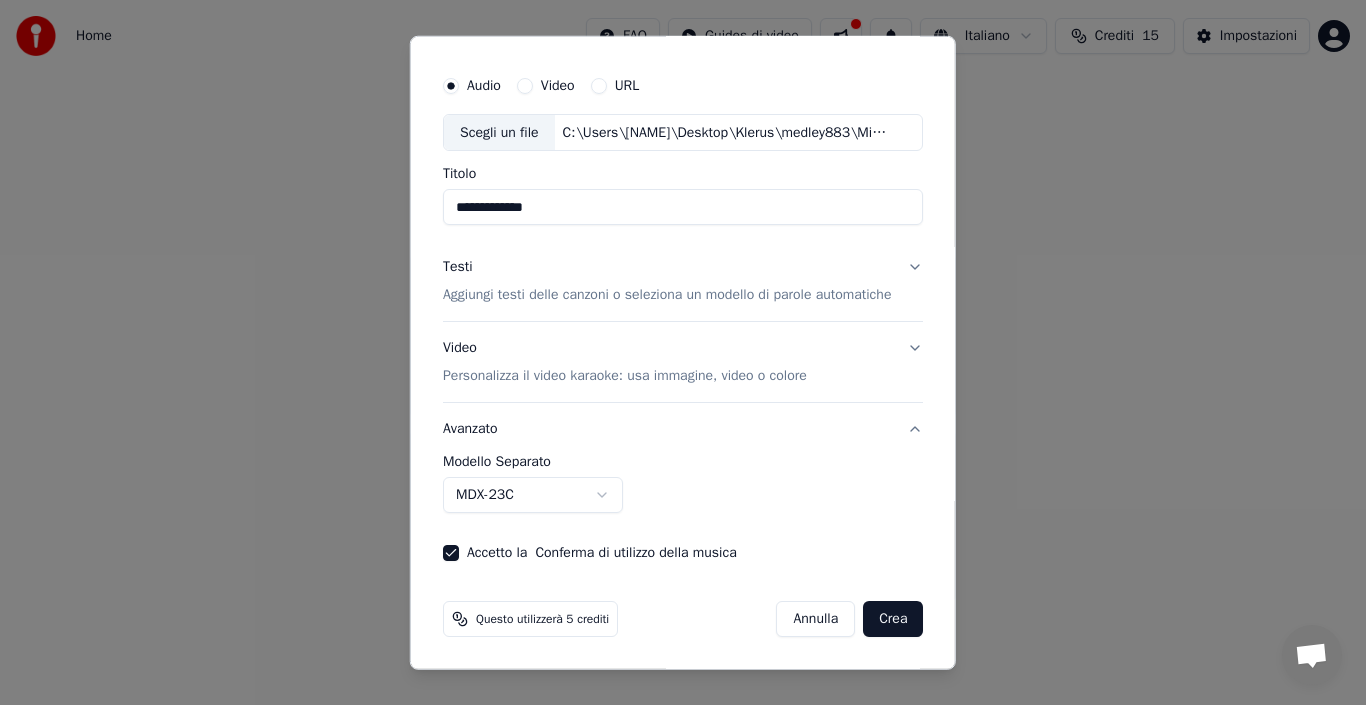 scroll, scrollTop: 45, scrollLeft: 0, axis: vertical 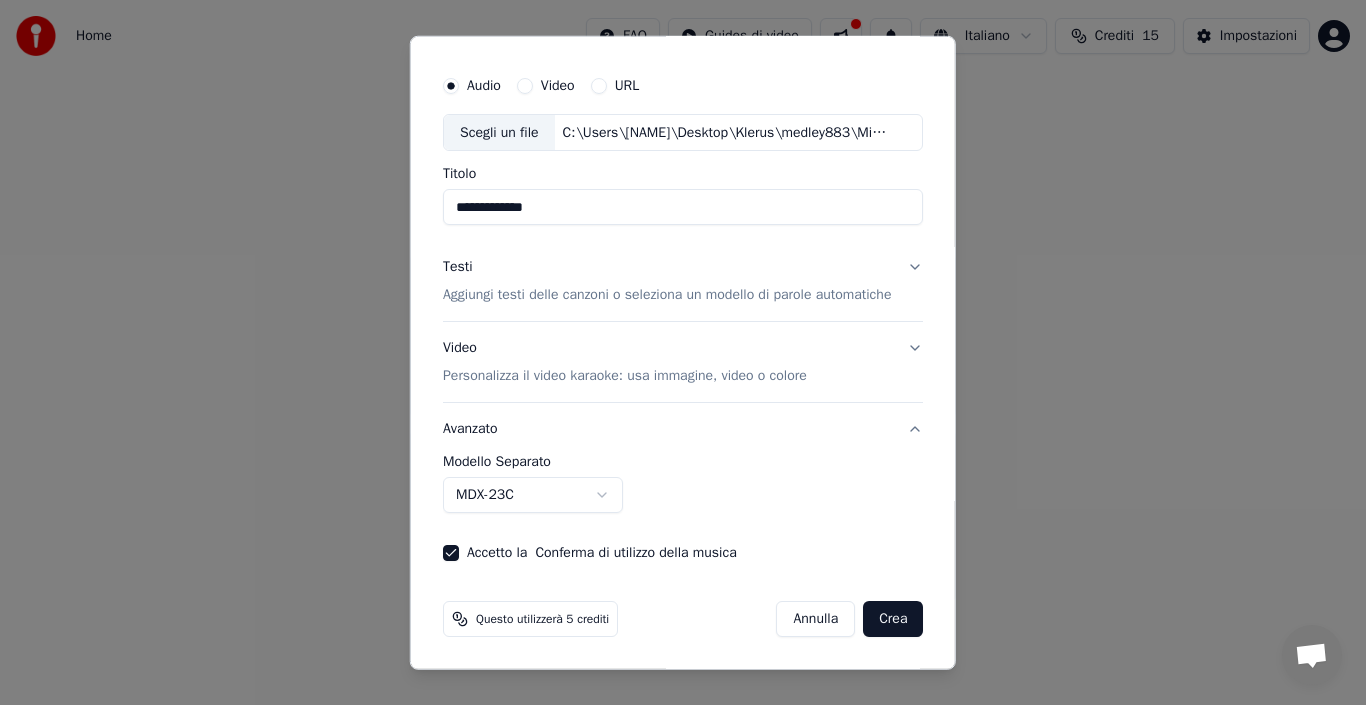 click on "Video Personalizza il video karaoke: usa immagine, video o colore" at bounding box center [683, 362] 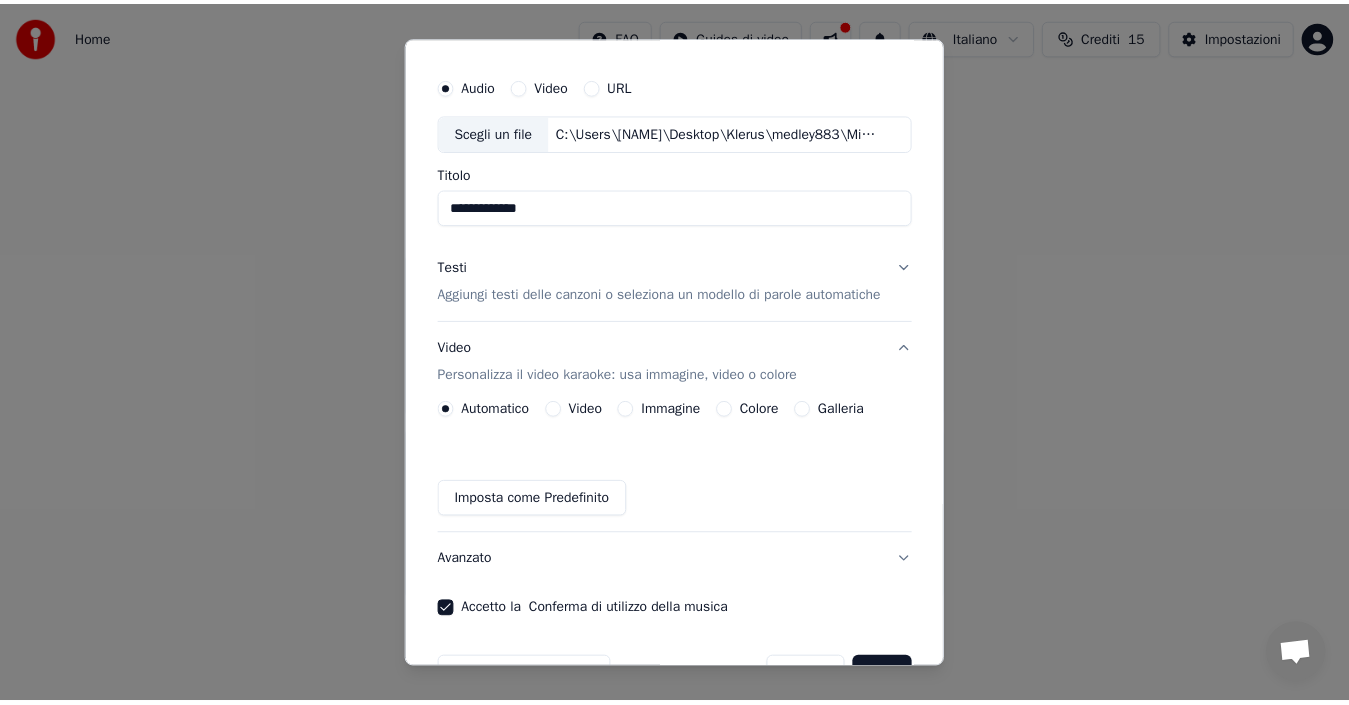 scroll, scrollTop: 103, scrollLeft: 0, axis: vertical 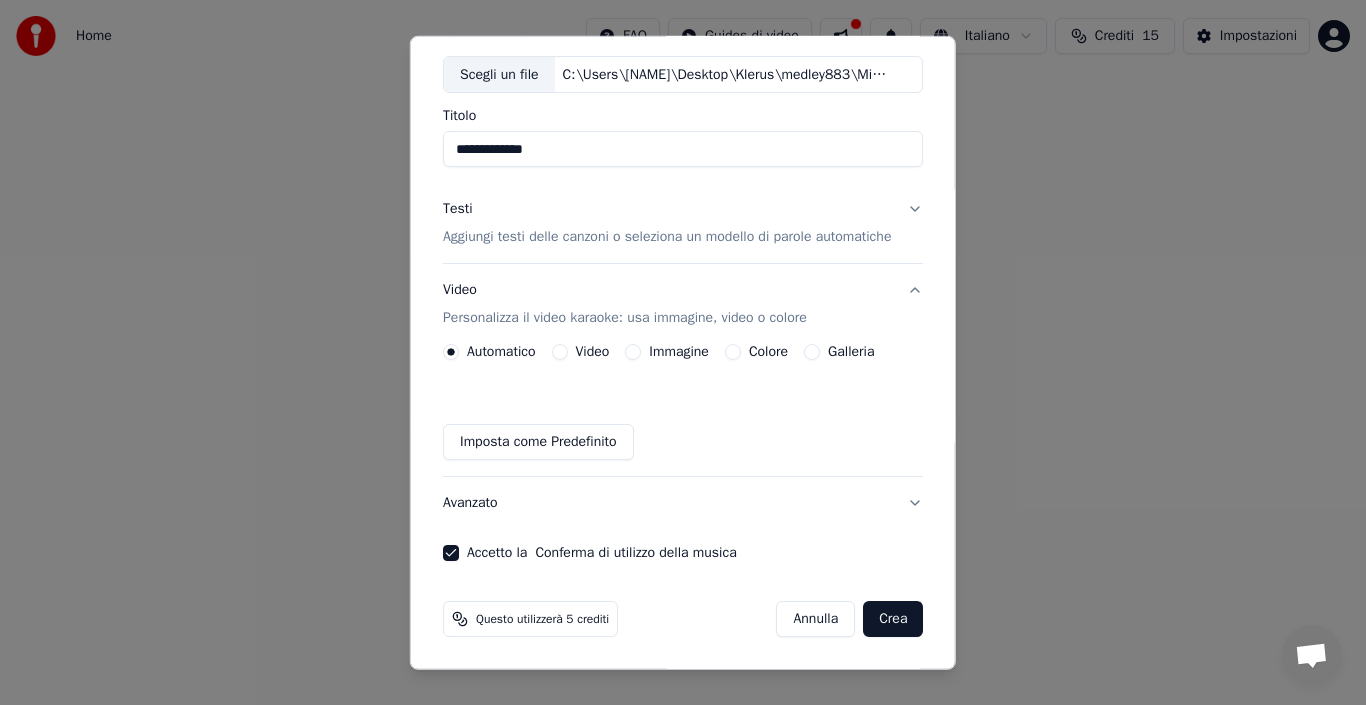 click on "Crea" at bounding box center [893, 619] 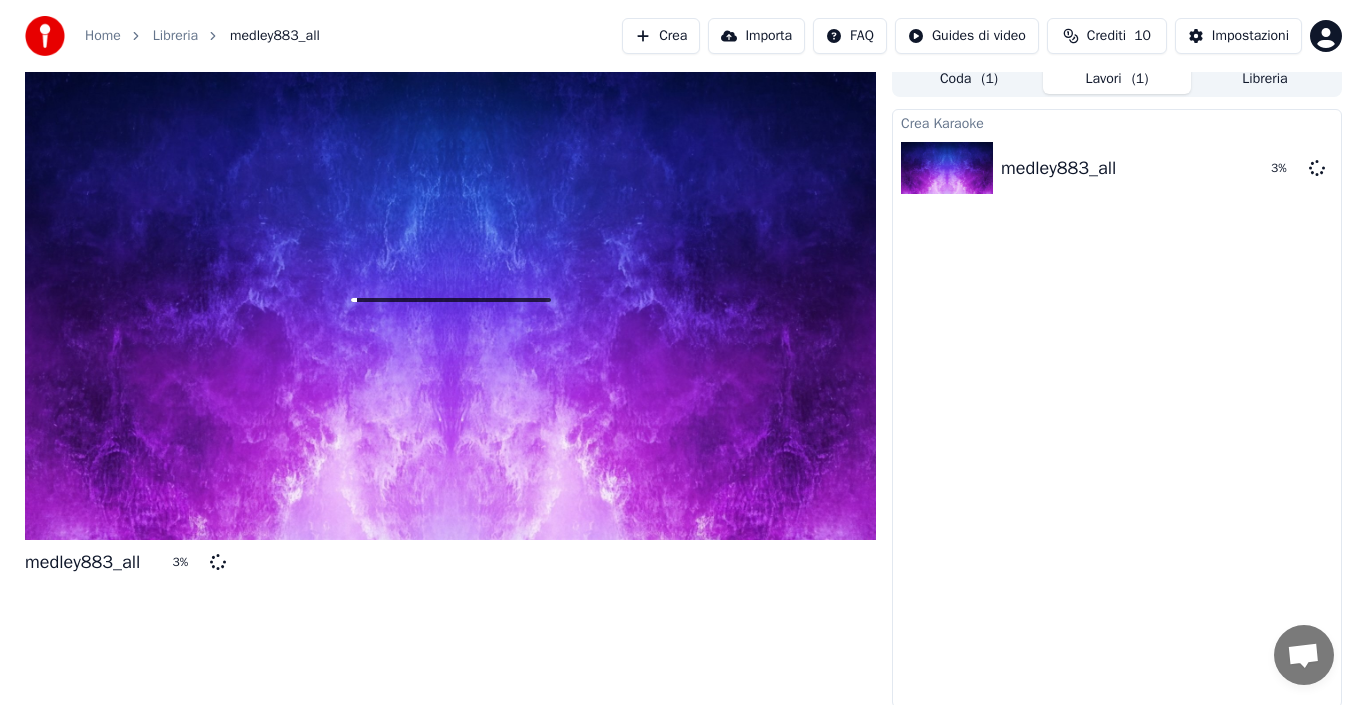 scroll, scrollTop: 14, scrollLeft: 0, axis: vertical 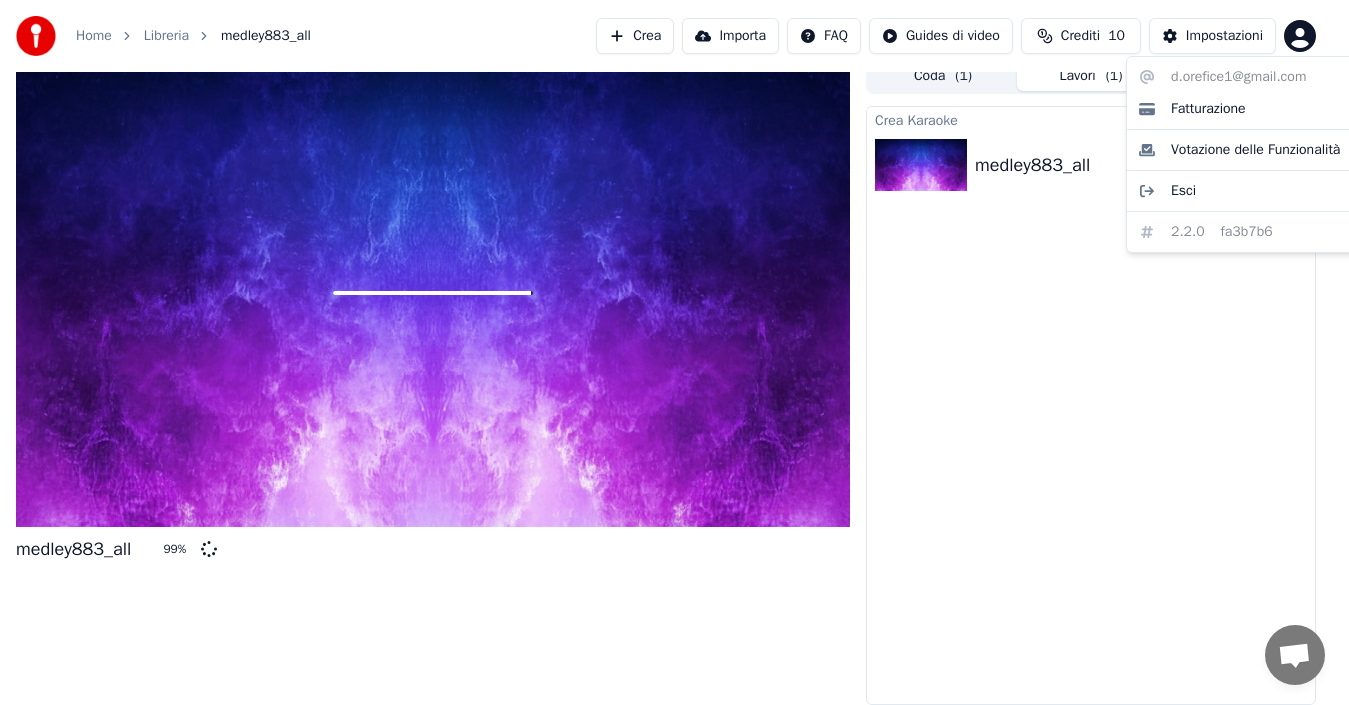 click on "Home Libreria medley883_all Crea Importa FAQ Guides di video Crediti 10 Impostazioni medley883_all 99 % Coda ( 1 ) Lavori ( 1 ) Libreria Crea Karaoke medley883_all 99 %
d.orefice1@gmail.com Fatturazione Votazione delle Funzionalità Esci 2.2.0 fa3b7b6" at bounding box center (674, 338) 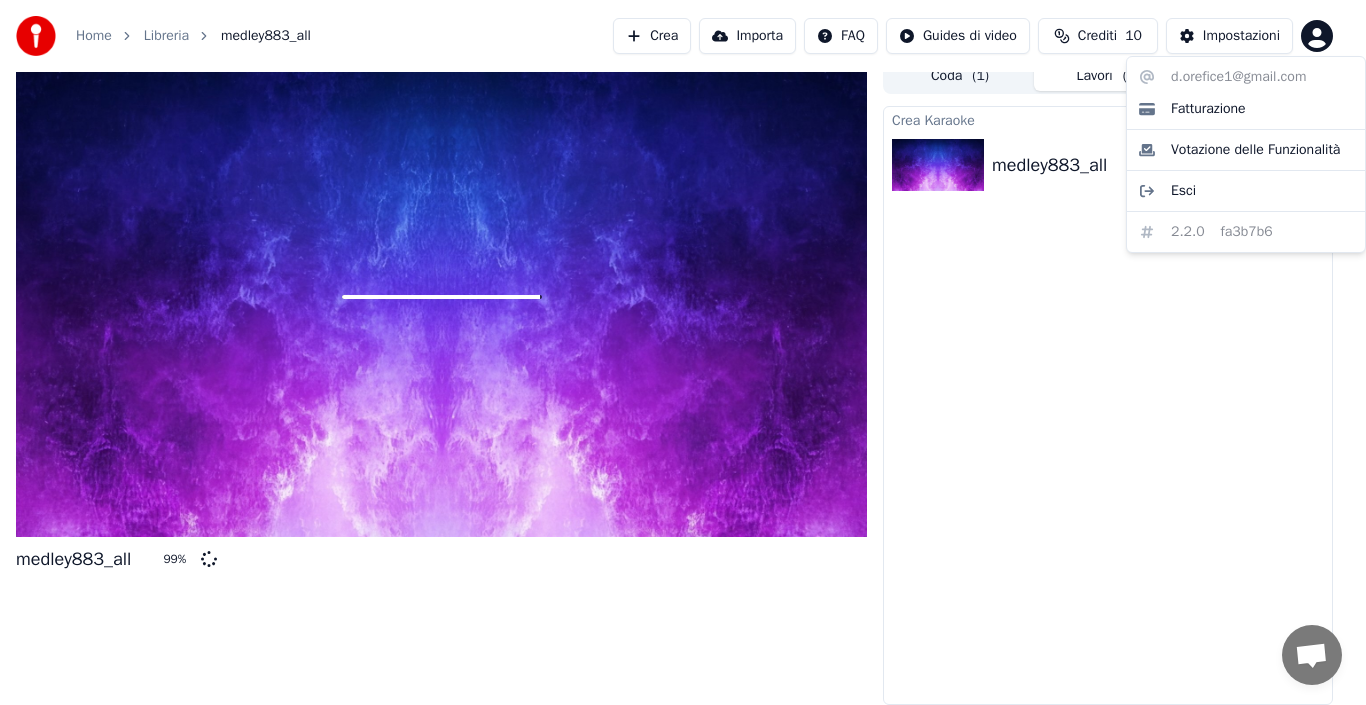 click on "Home Libreria medley883_all Crea Importa FAQ Guides di video Crediti 10 Impostazioni medley883_all 99 % Coda ( 1 ) Lavori ( 1 ) Libreria Crea Karaoke medley883_all 99 %
d.orefice1@gmail.com Fatturazione Votazione delle Funzionalità Esci 2.2.0 fa3b7b6" at bounding box center (683, 338) 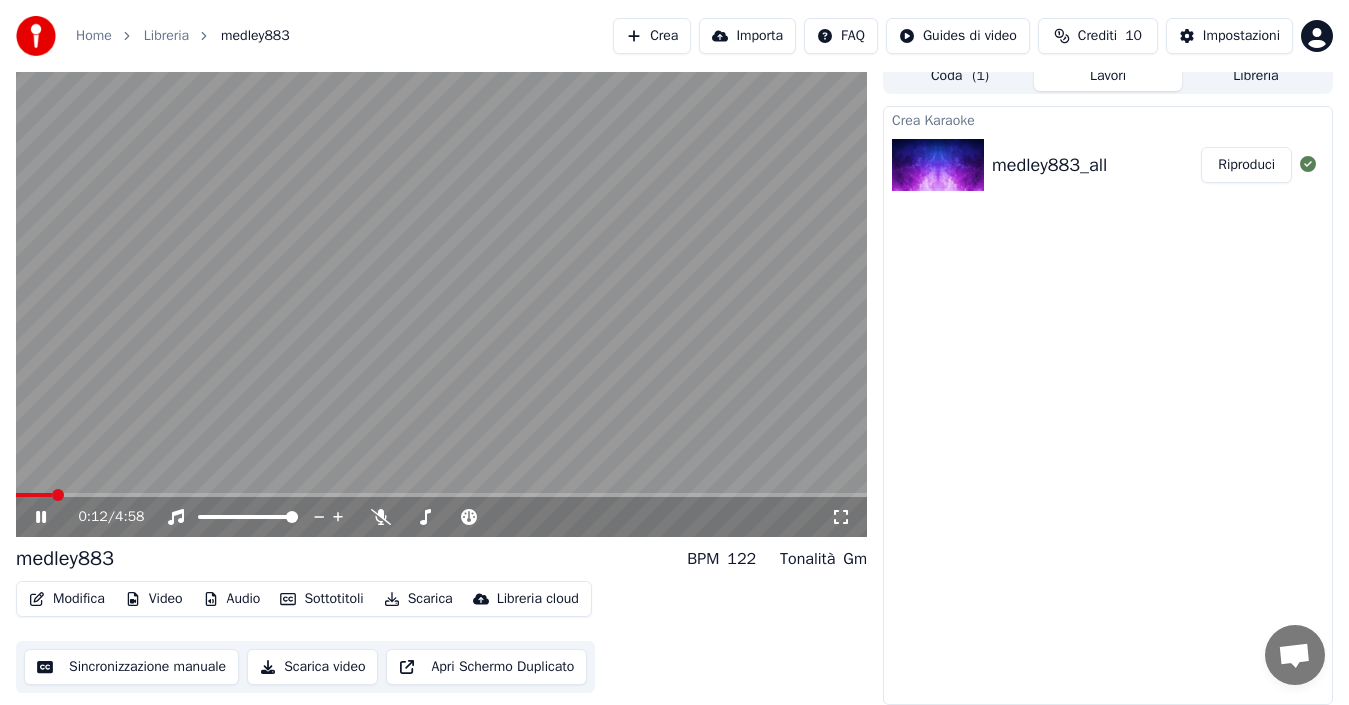 click 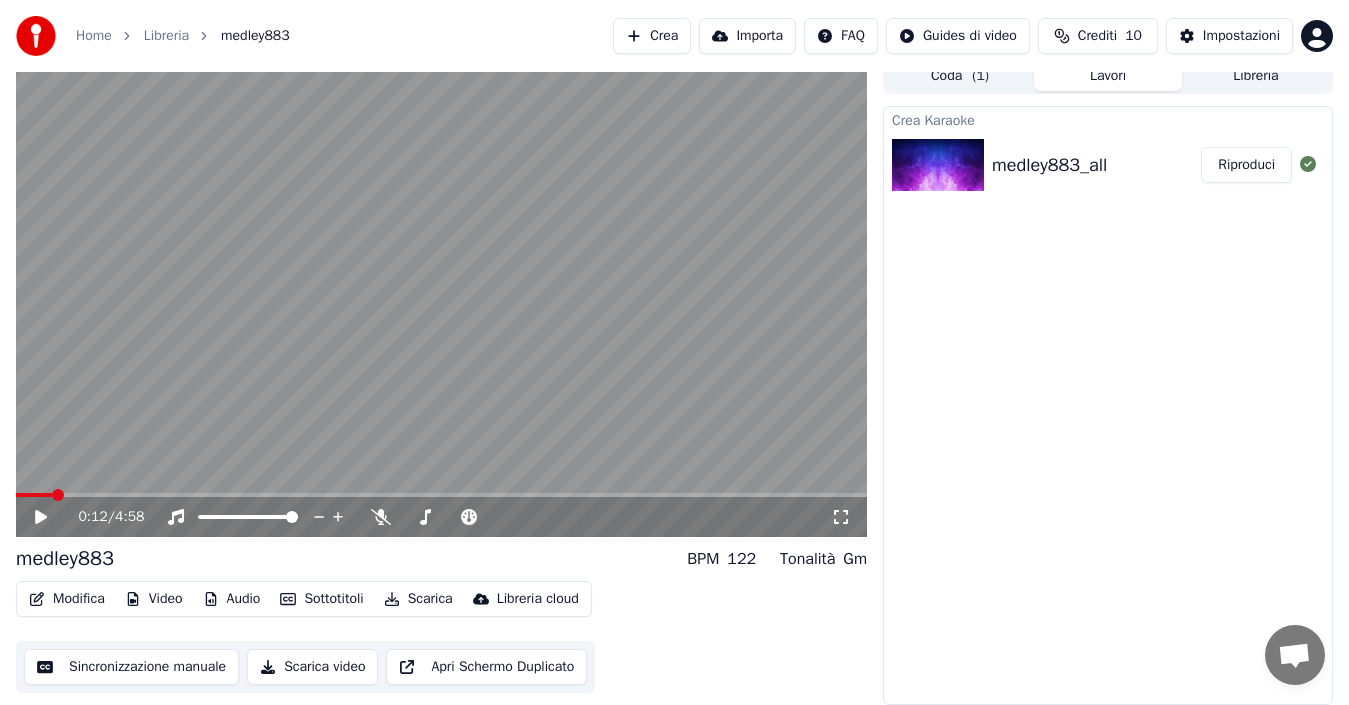 click on "0:12  /  4:58 medley883 BPM 122 Tonalità Gm Modifica Video Audio Sottotitoli Scarica Libreria cloud Sincronizzazione manuale Scarica video Apri Schermo Duplicato Coda ( 1 ) Lavori Libreria Crea Karaoke medley883_all Riproduci" at bounding box center [674, 381] 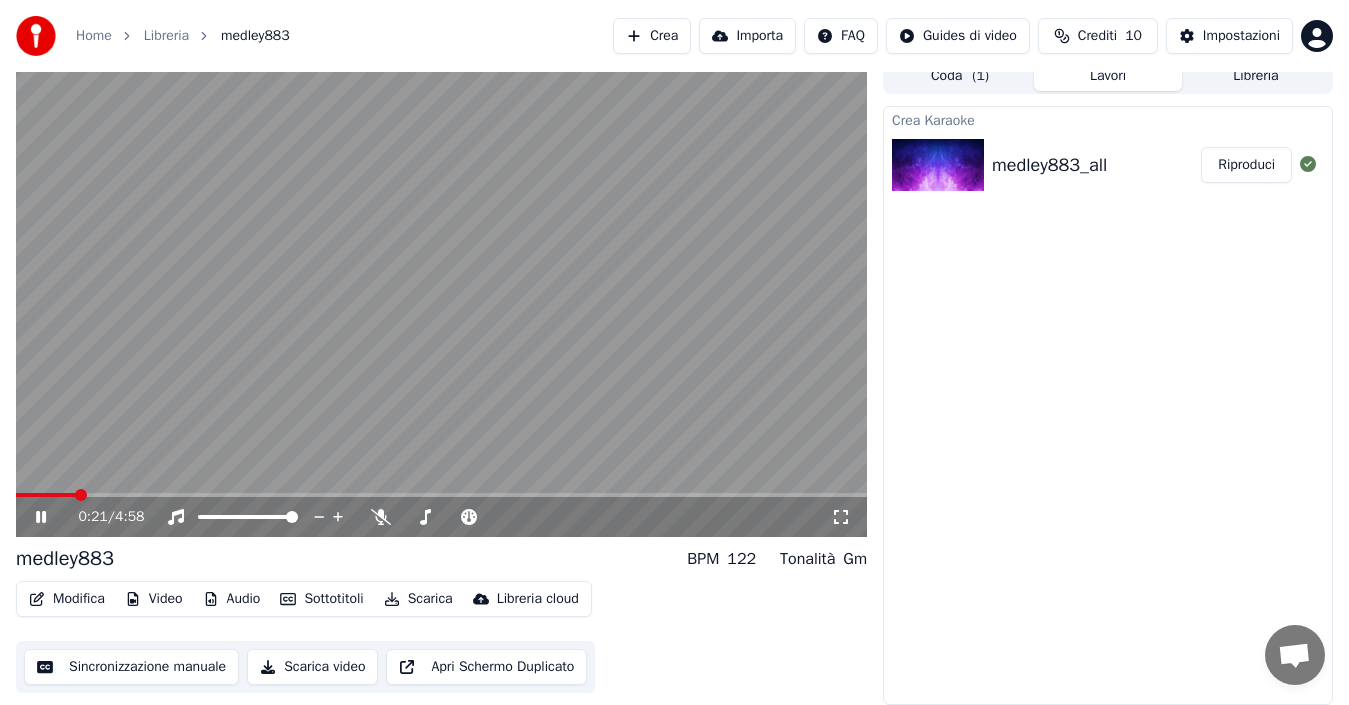 click 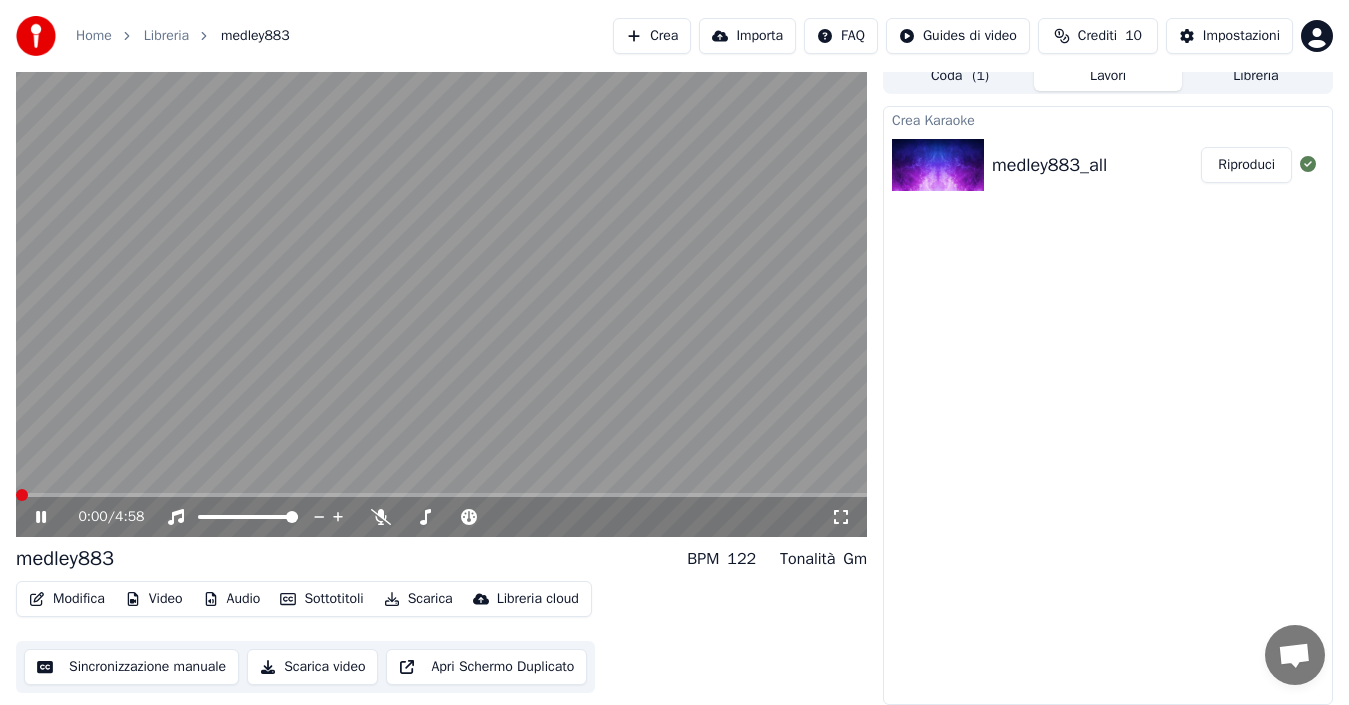 click at bounding box center (22, 495) 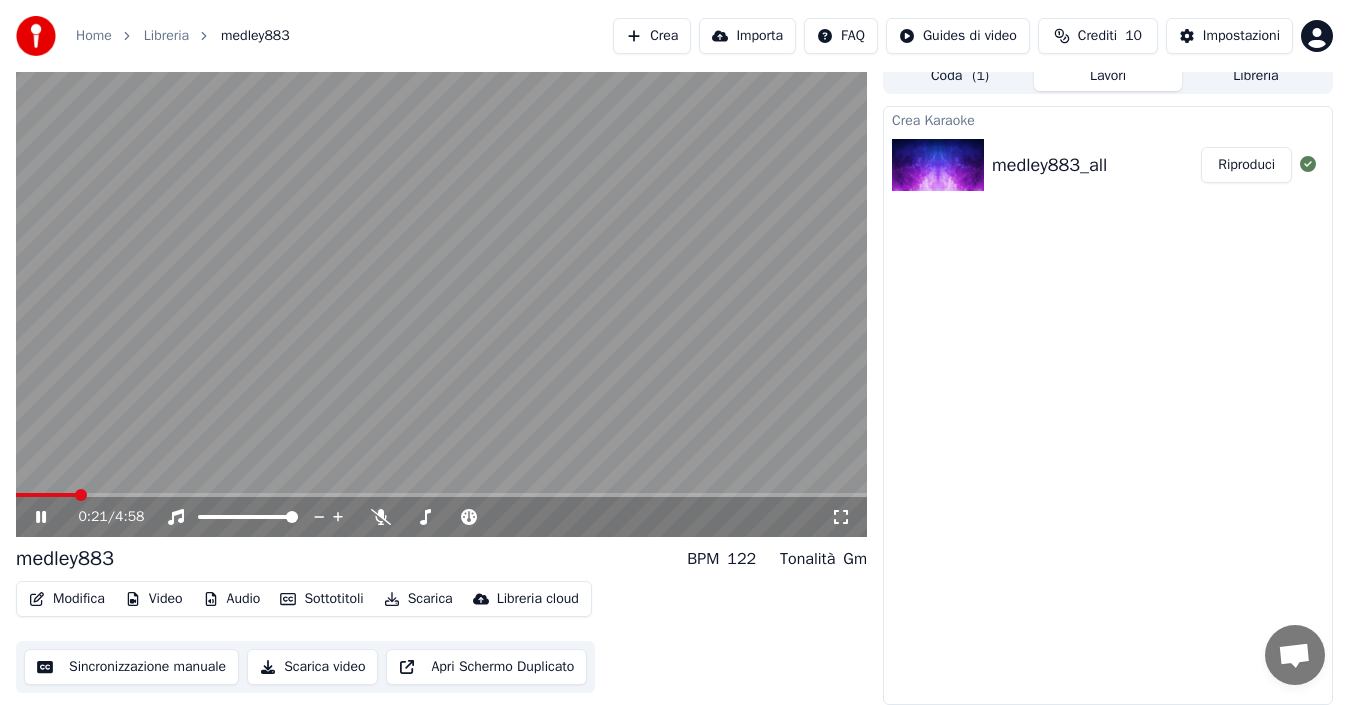 click on "0:21  /  4:58" at bounding box center (441, 515) 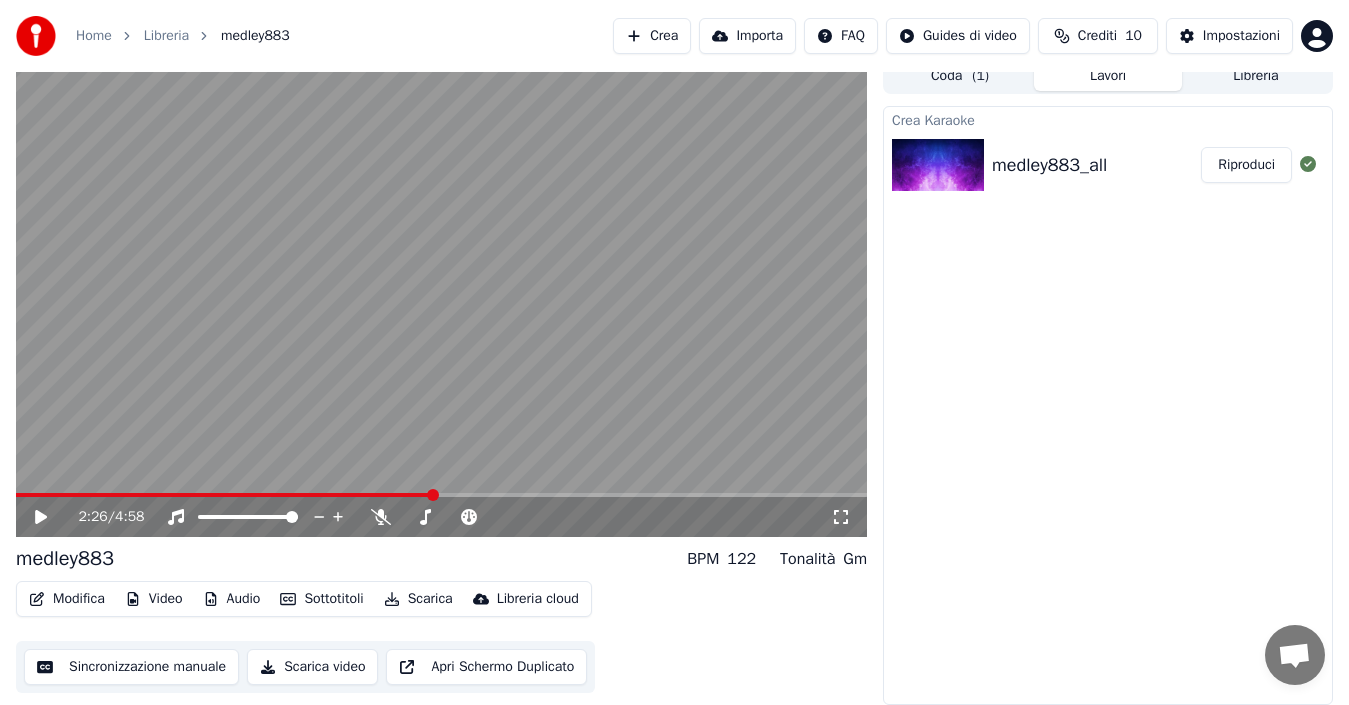 click at bounding box center [441, 495] 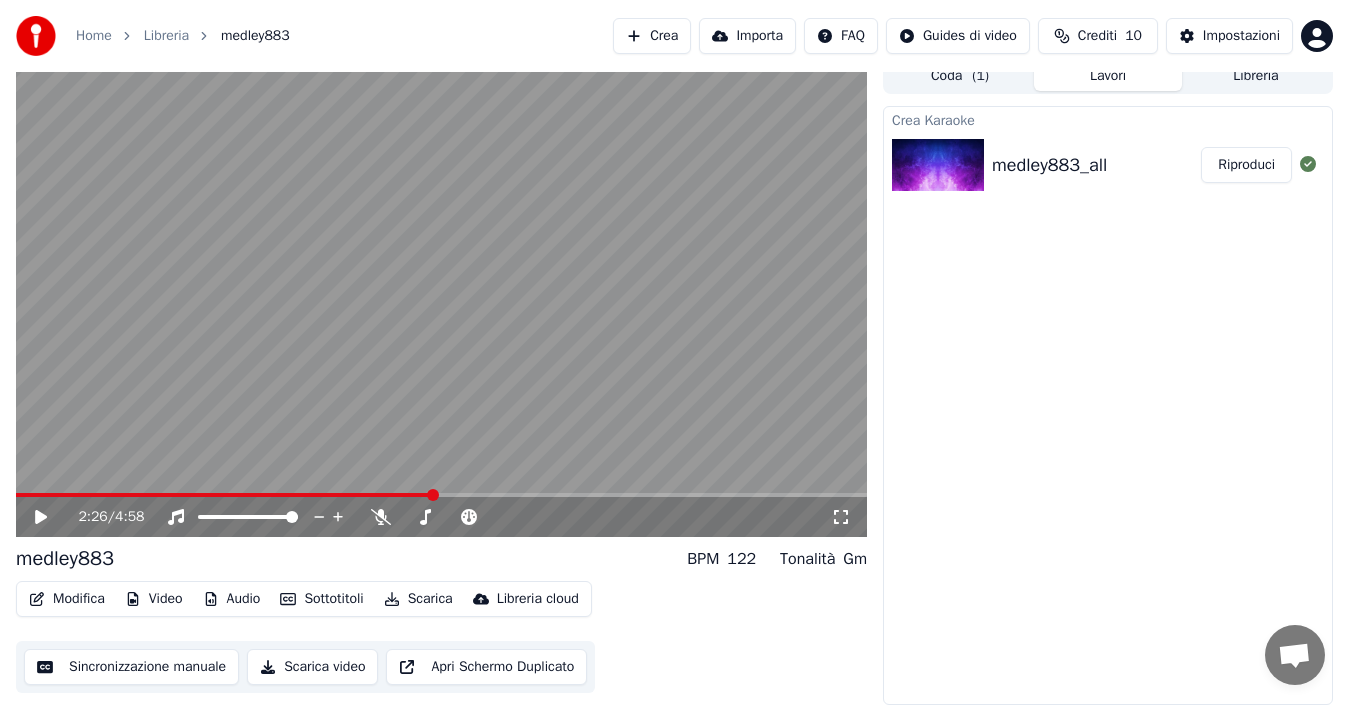 click 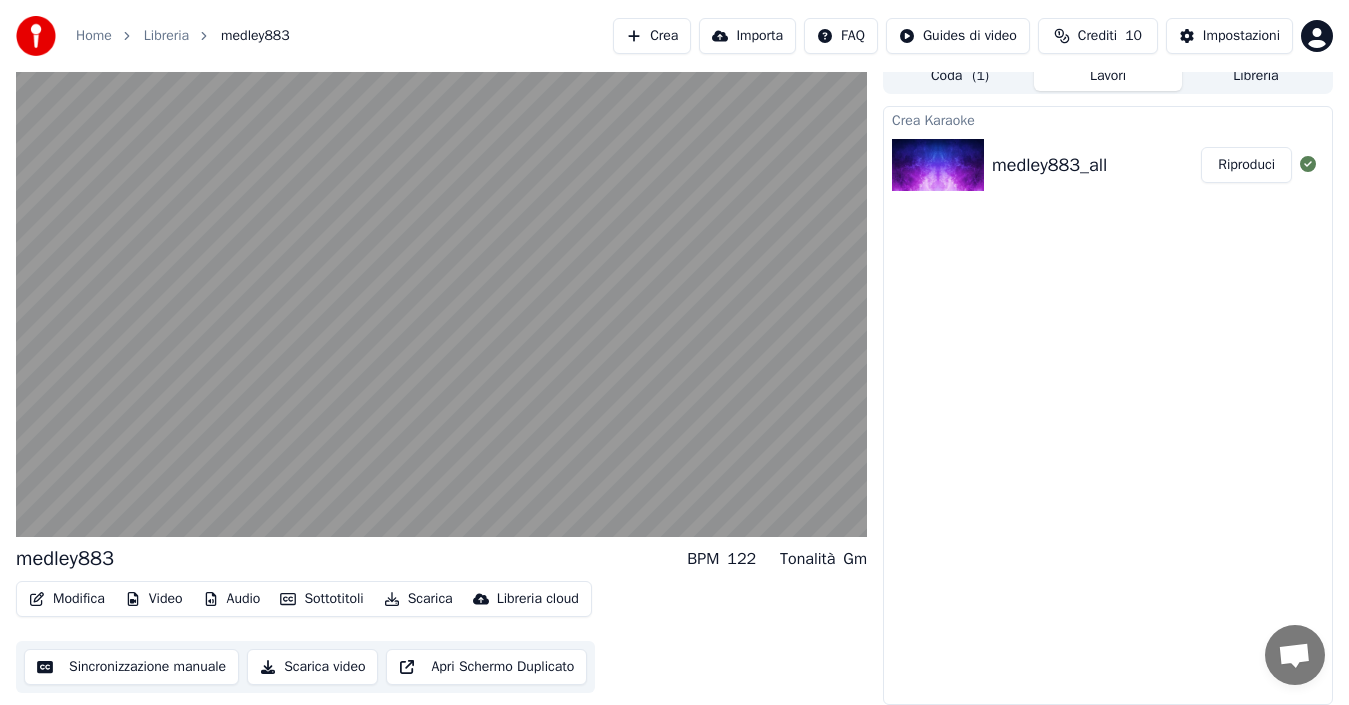 click on "Modifica" at bounding box center (67, 599) 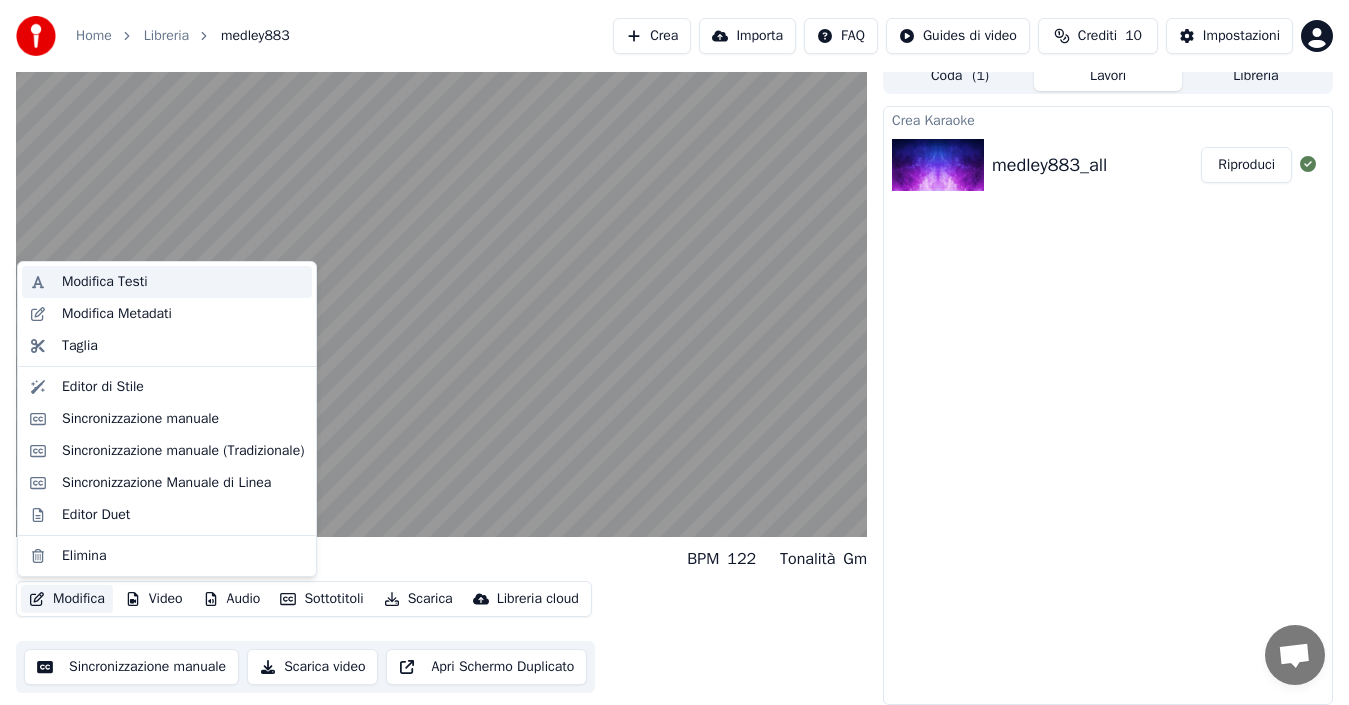 click on "Modifica Testi" at bounding box center [105, 282] 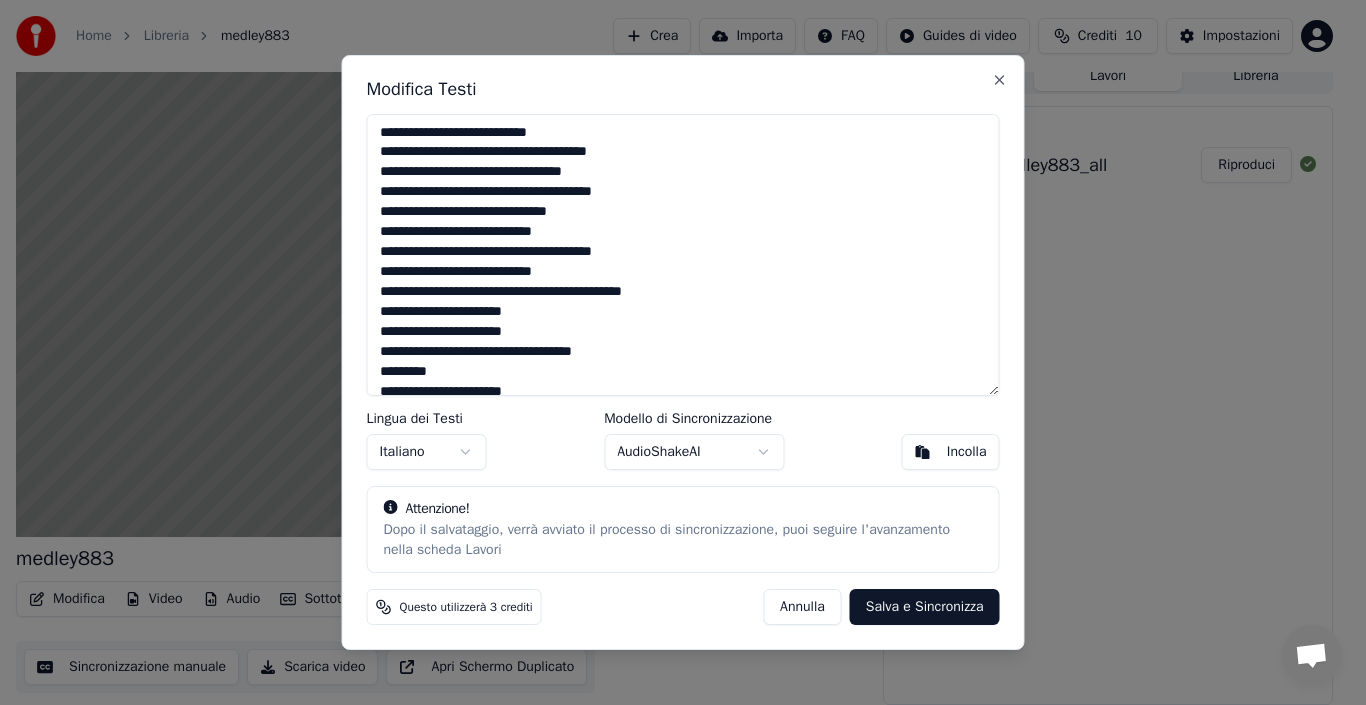 click at bounding box center [683, 255] 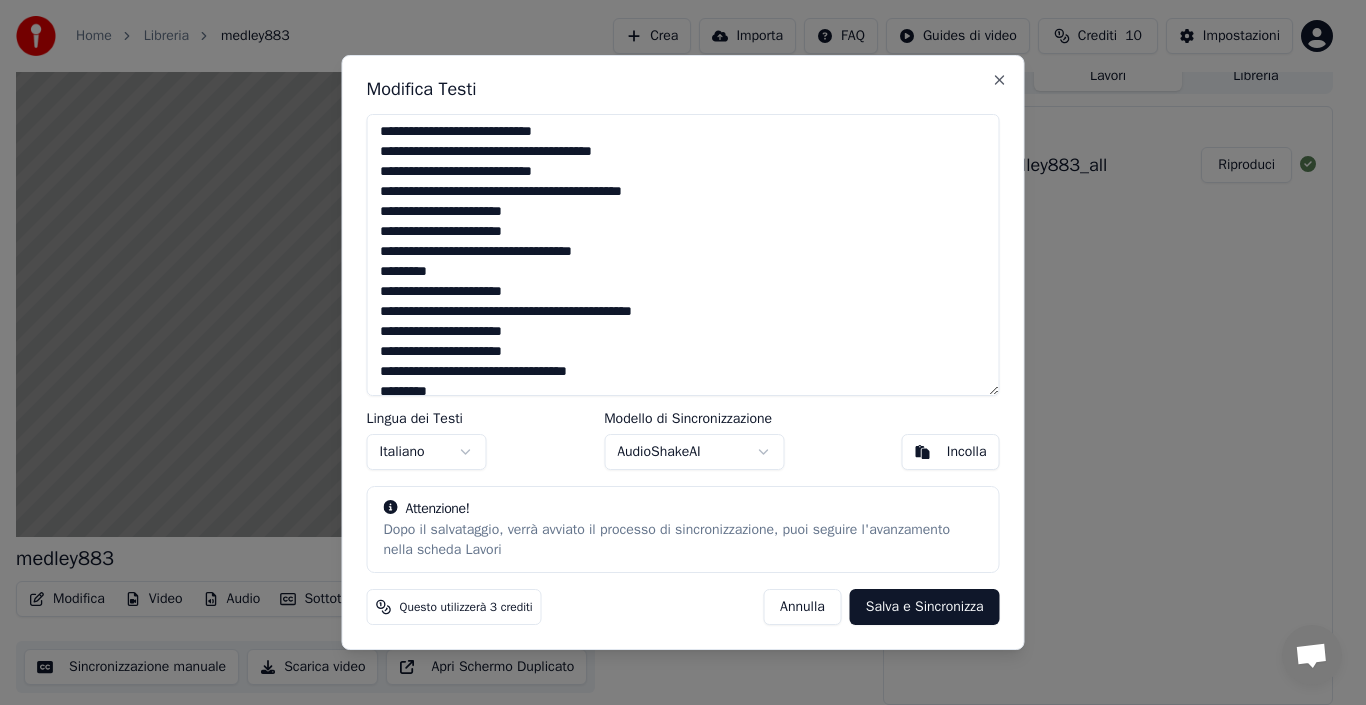 click on "AudioShakeAI" at bounding box center (694, 452) 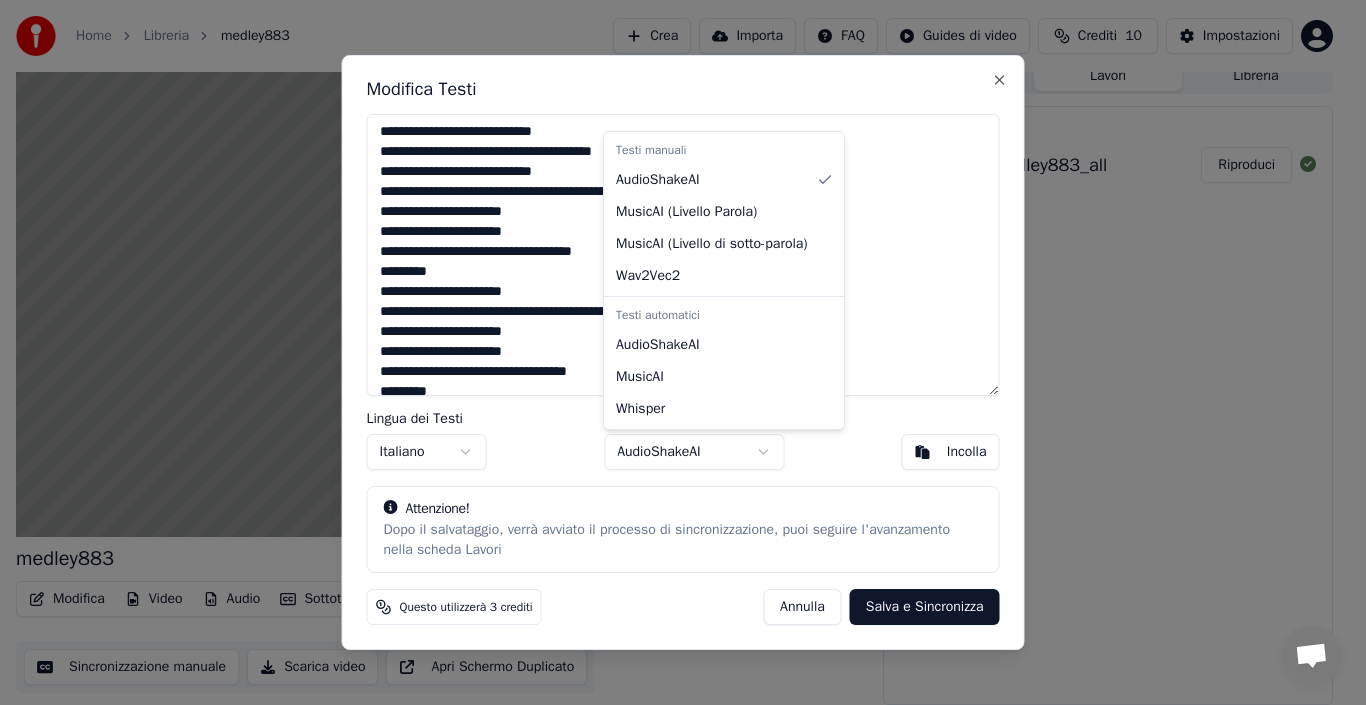 click at bounding box center [683, 352] 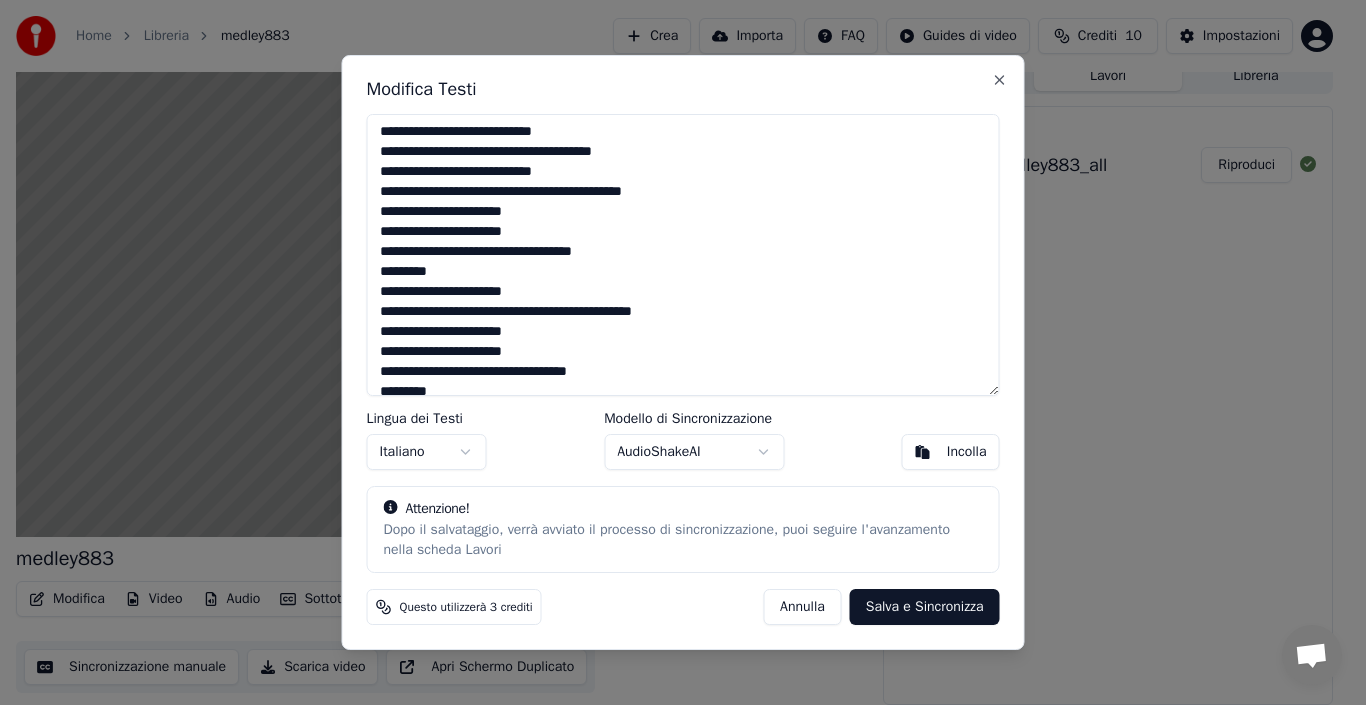 click at bounding box center (683, 255) 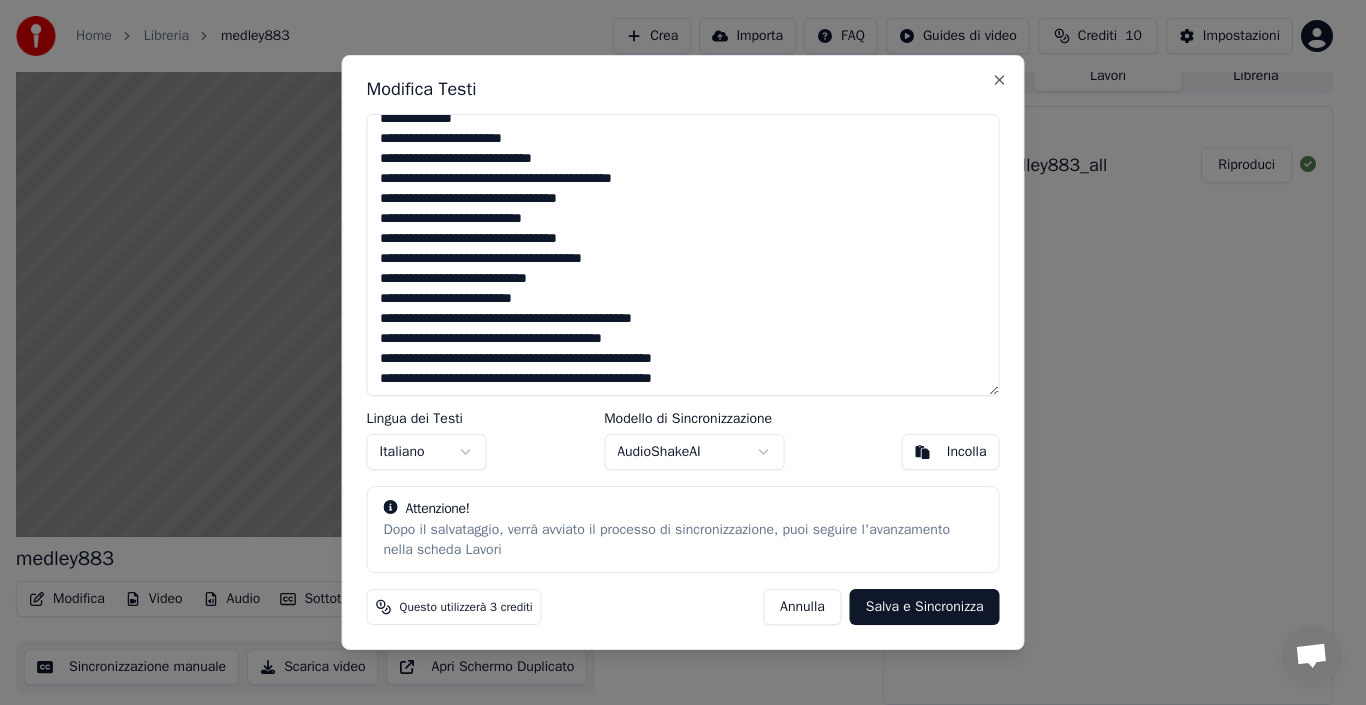 scroll, scrollTop: 855, scrollLeft: 0, axis: vertical 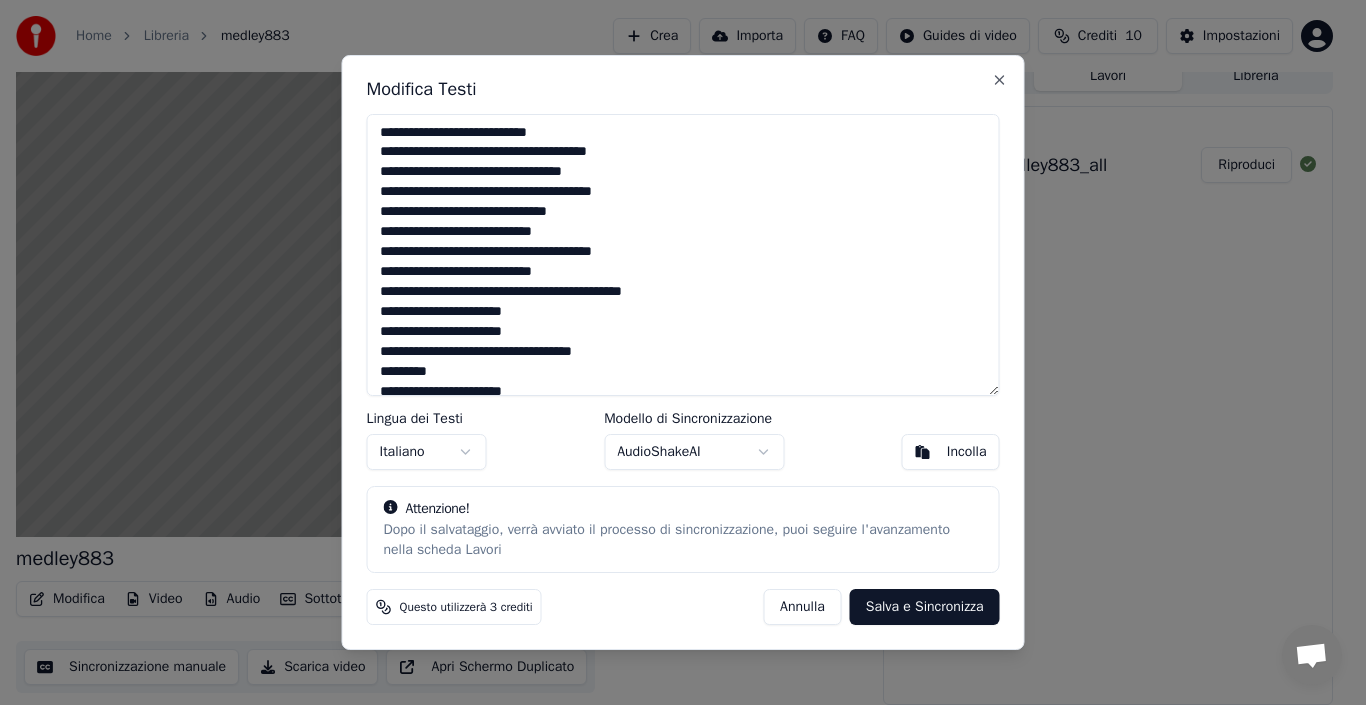 drag, startPoint x: 749, startPoint y: 375, endPoint x: 310, endPoint y: -23, distance: 592.55804 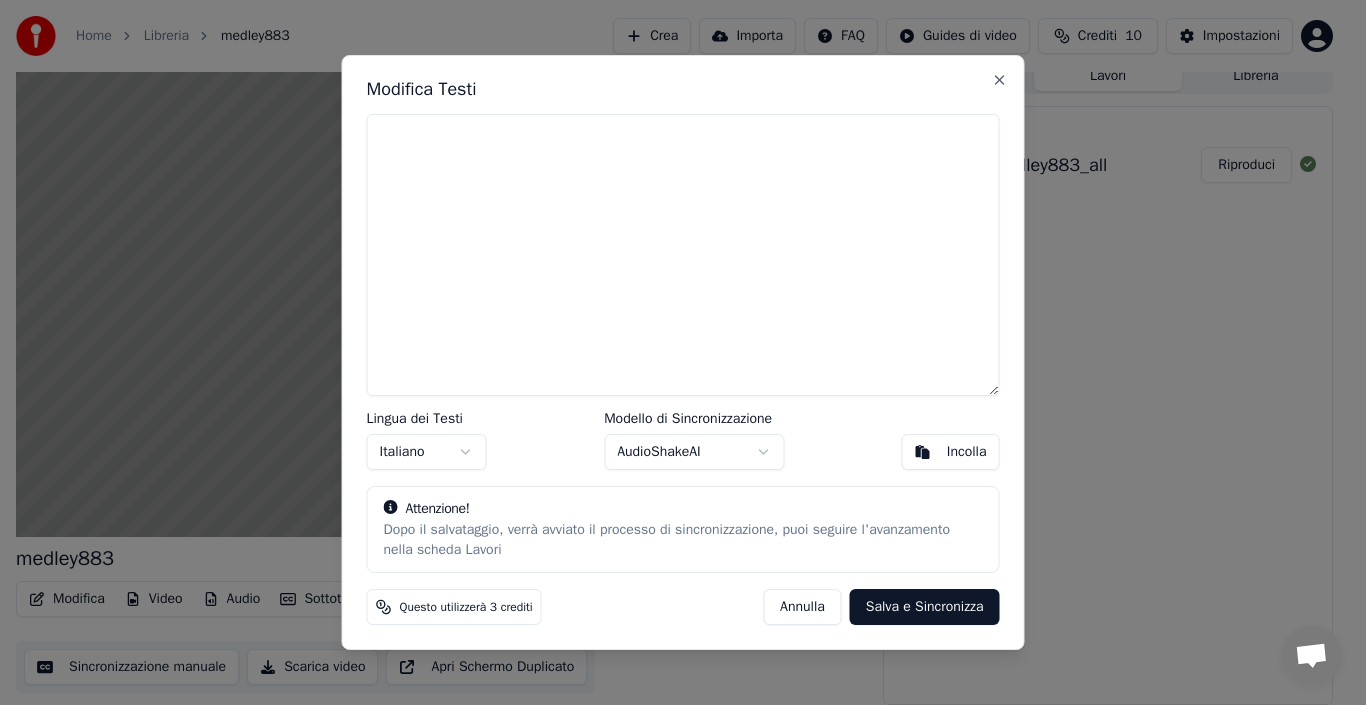 paste on "**********" 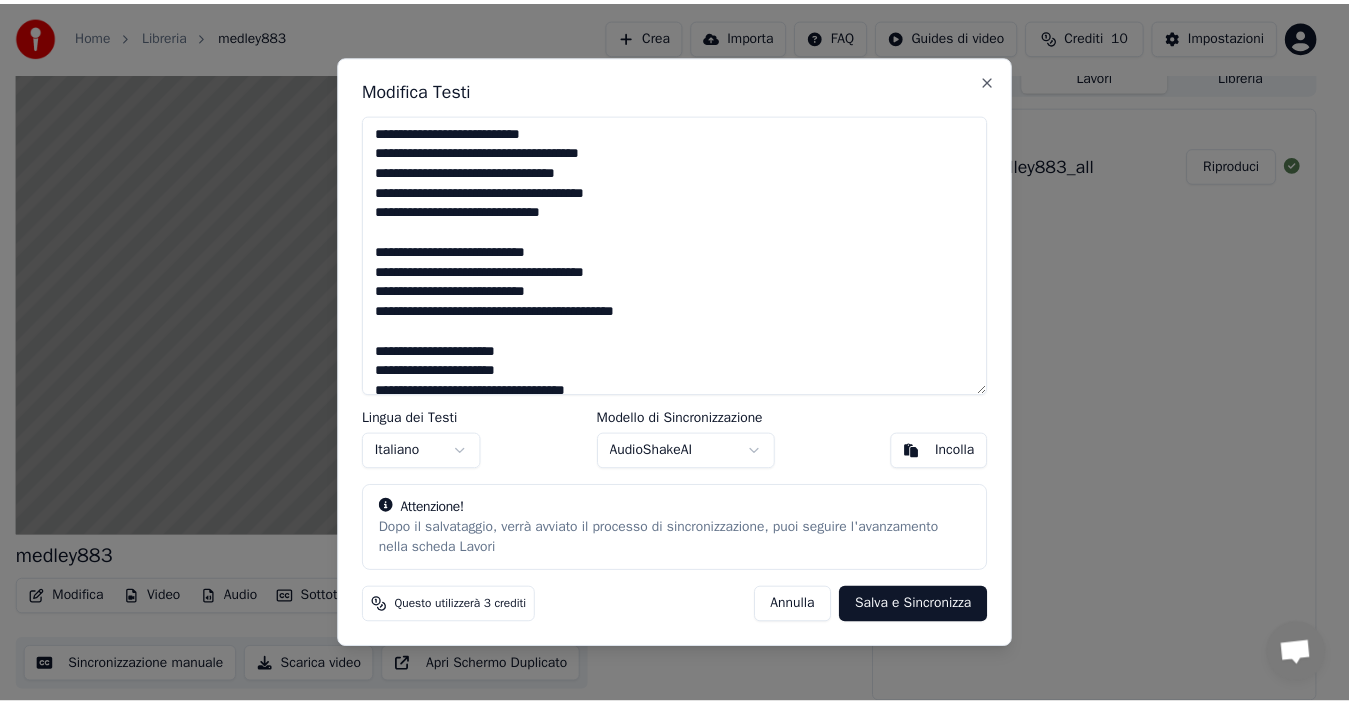 scroll, scrollTop: 1046, scrollLeft: 0, axis: vertical 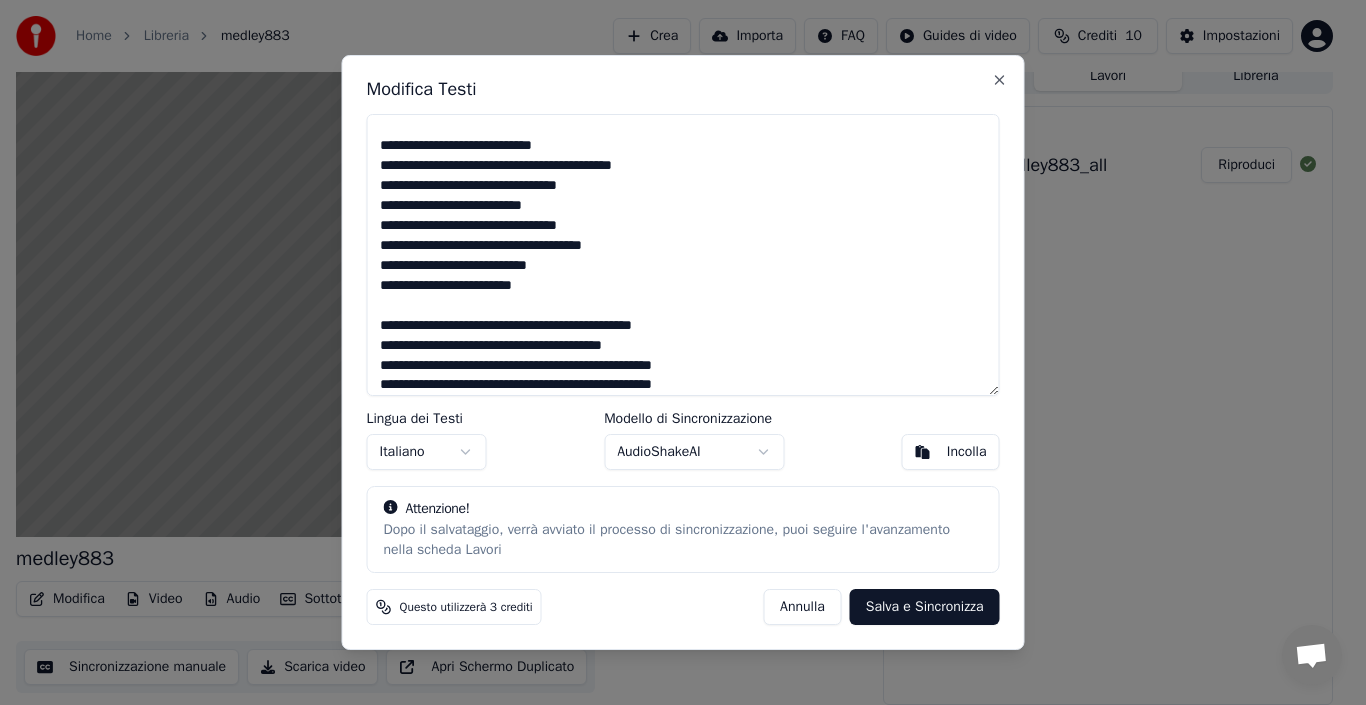 type on "**********" 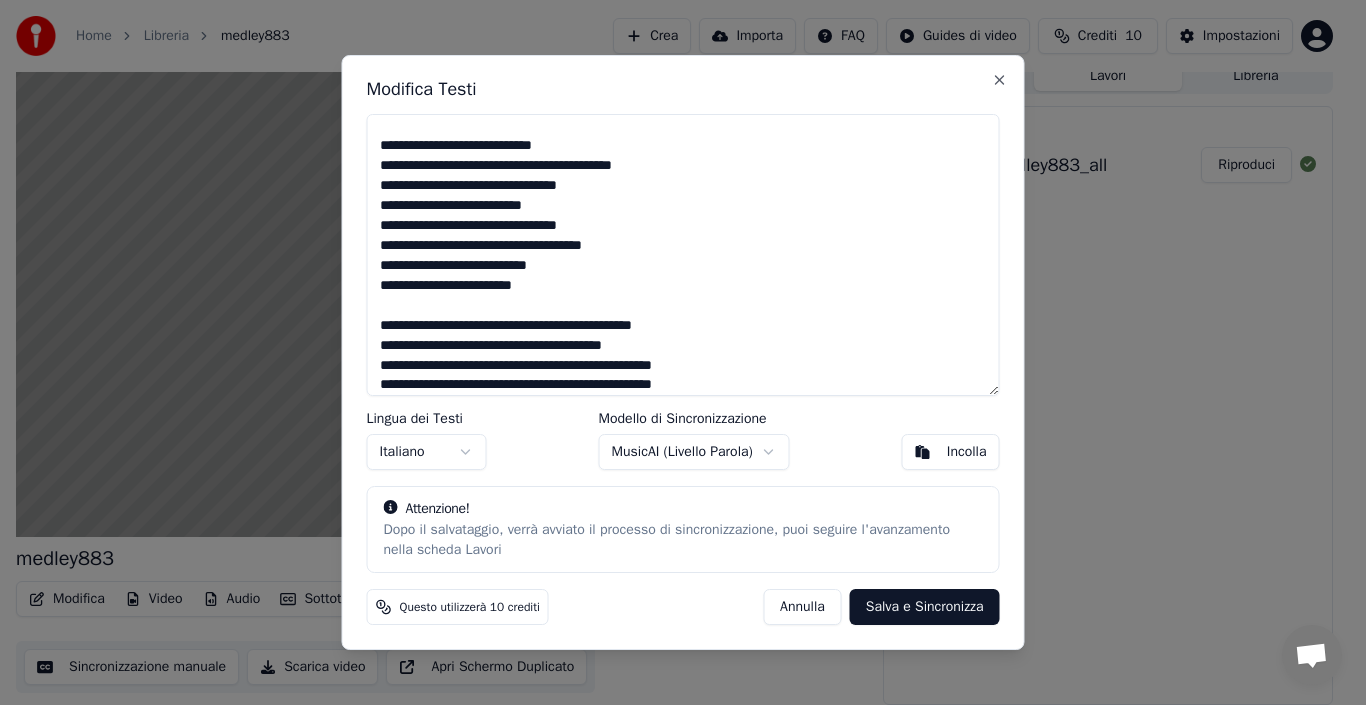 click on "Salva e Sincronizza" at bounding box center (925, 607) 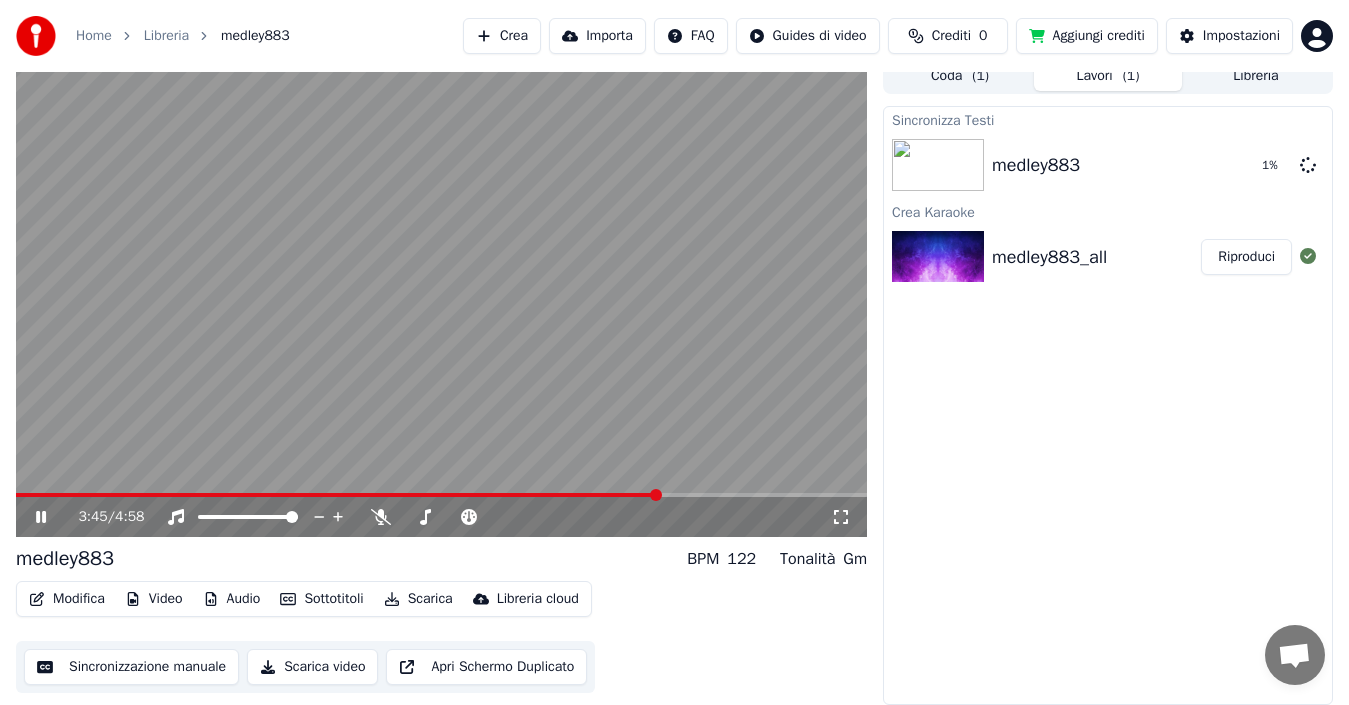 click 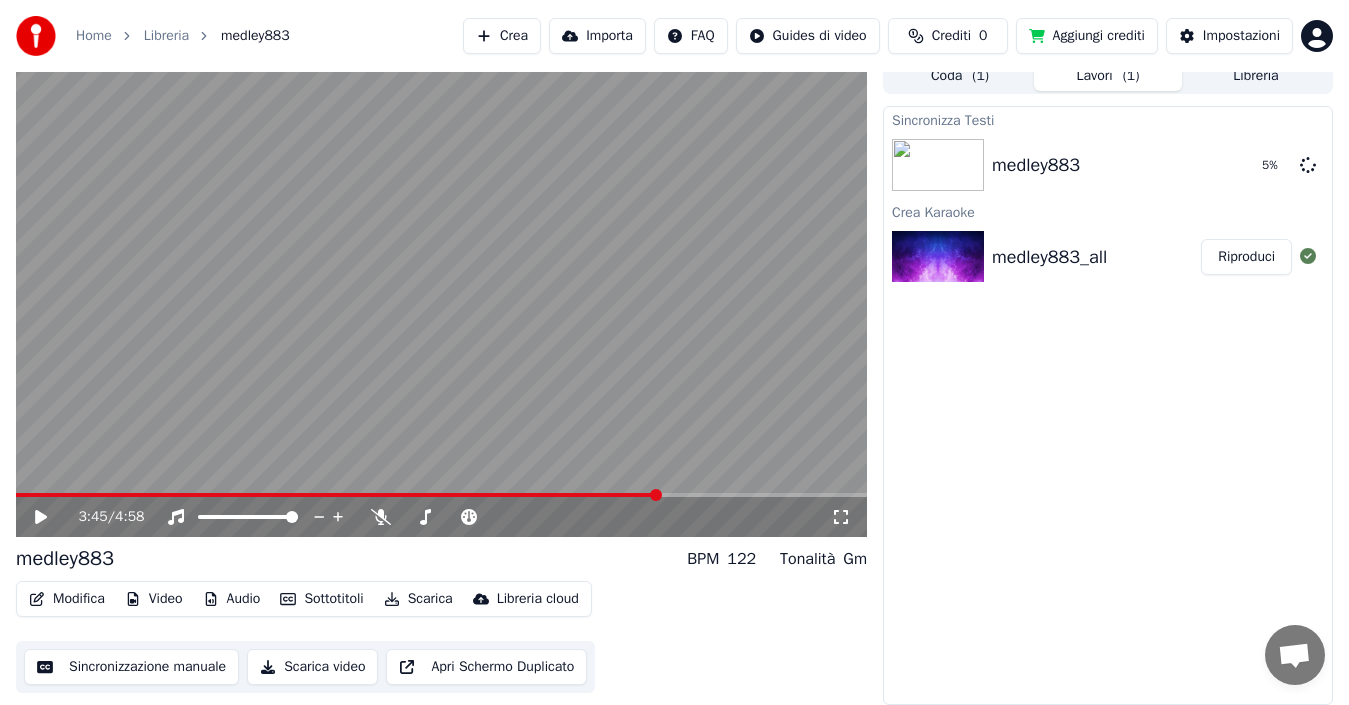 click on "medley883_all" at bounding box center [1049, 257] 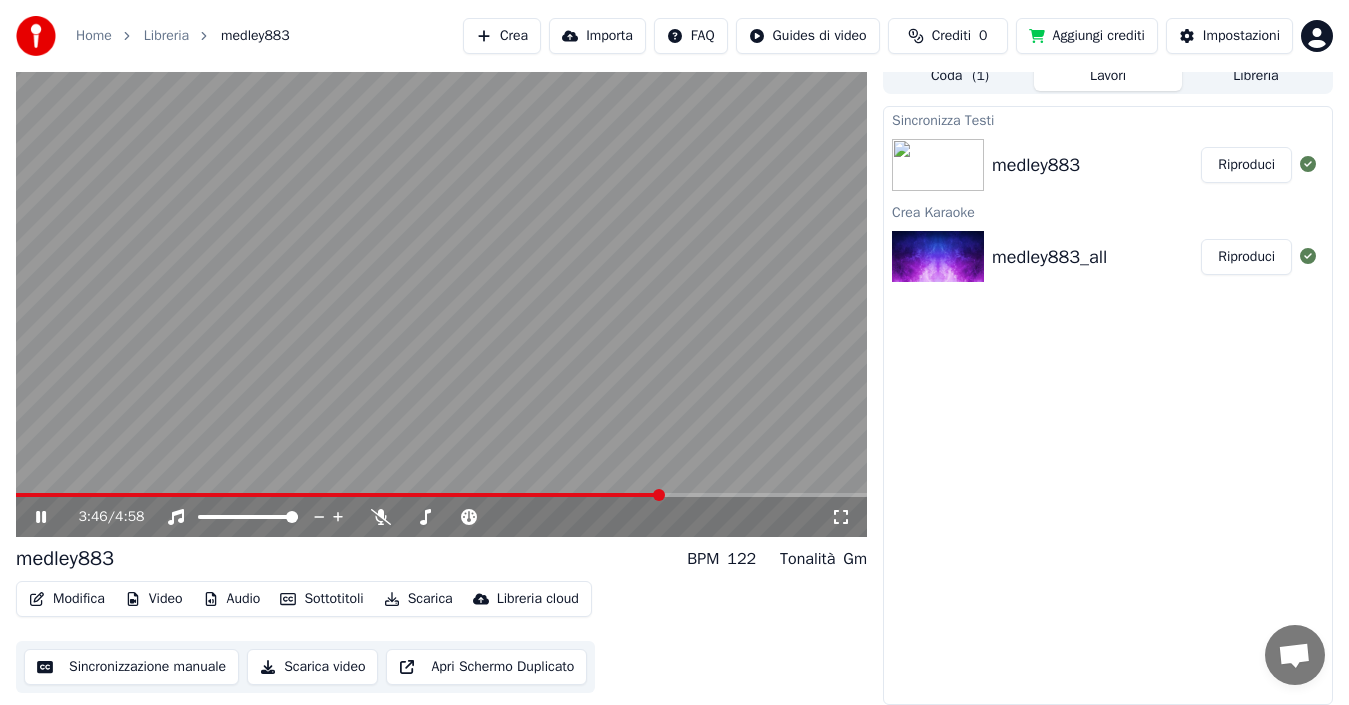 click on "medley883" at bounding box center (1036, 165) 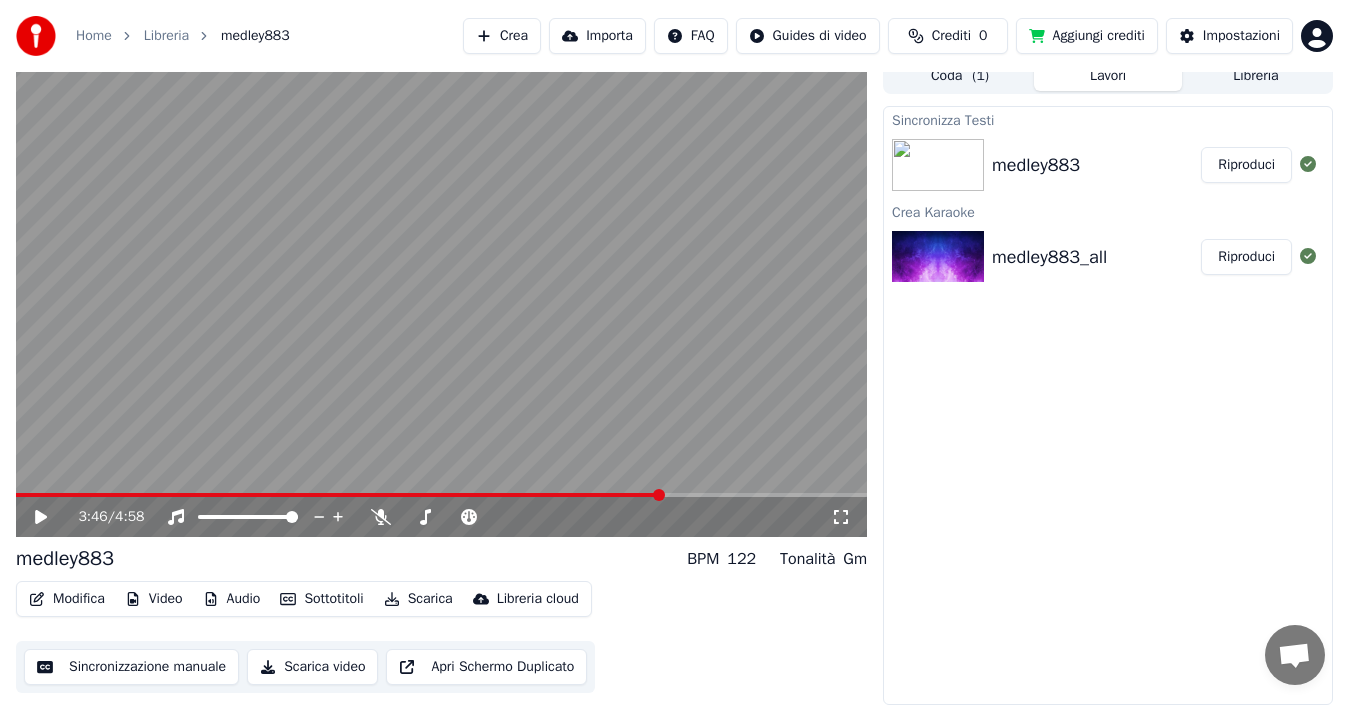 click on "medley883 Riproduci" at bounding box center [1108, 165] 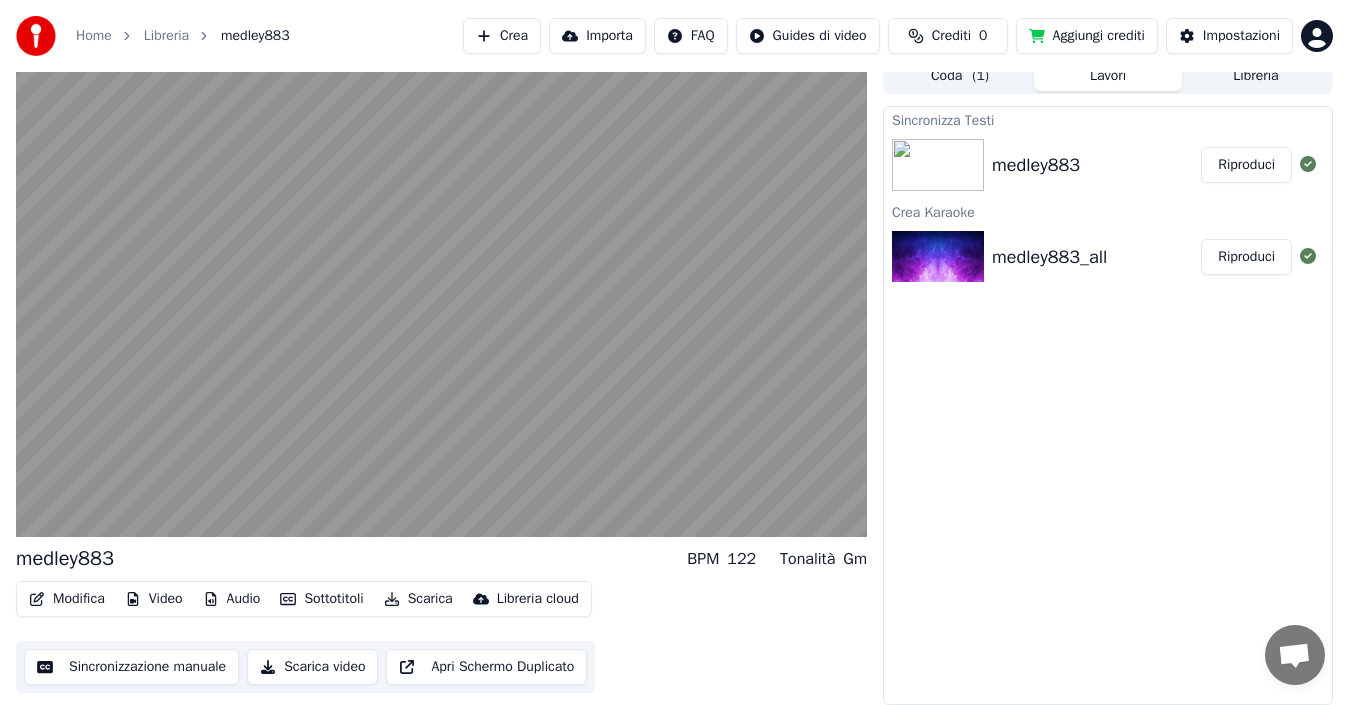 click on "Sincronizzazione manuale" at bounding box center (131, 667) 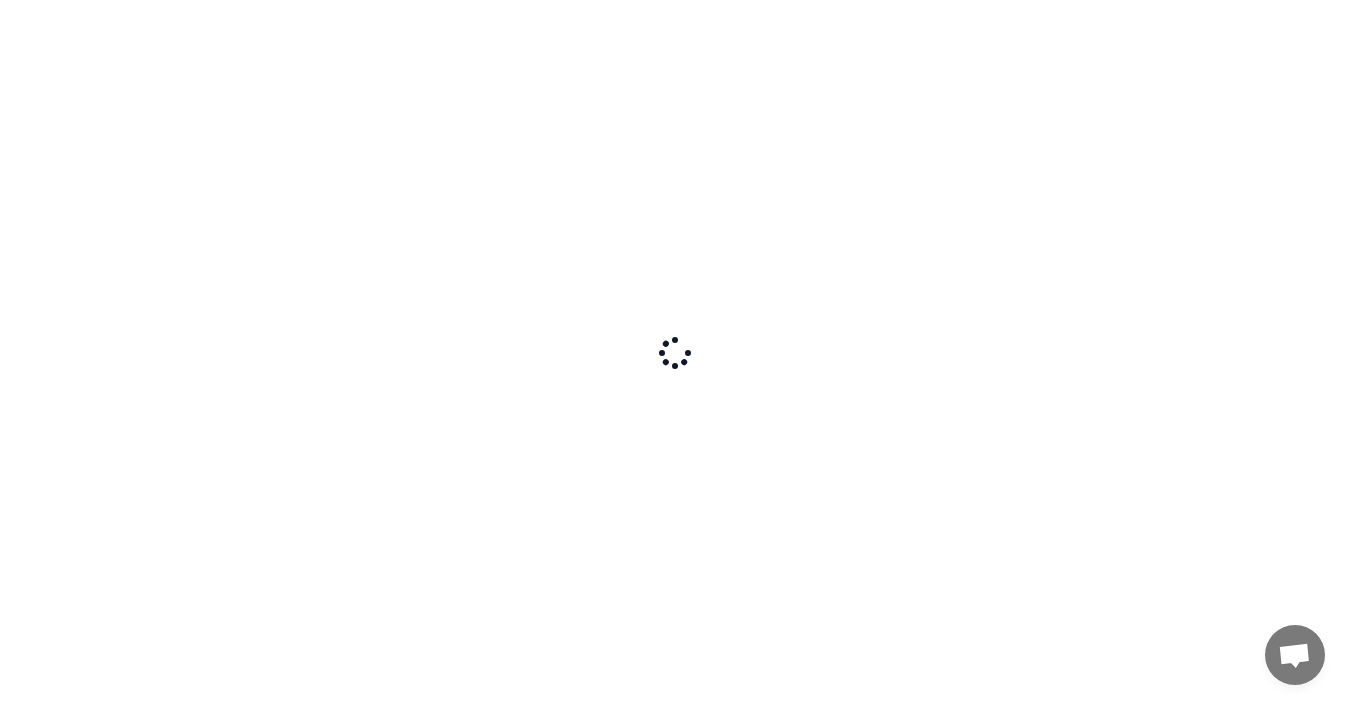 scroll, scrollTop: 0, scrollLeft: 0, axis: both 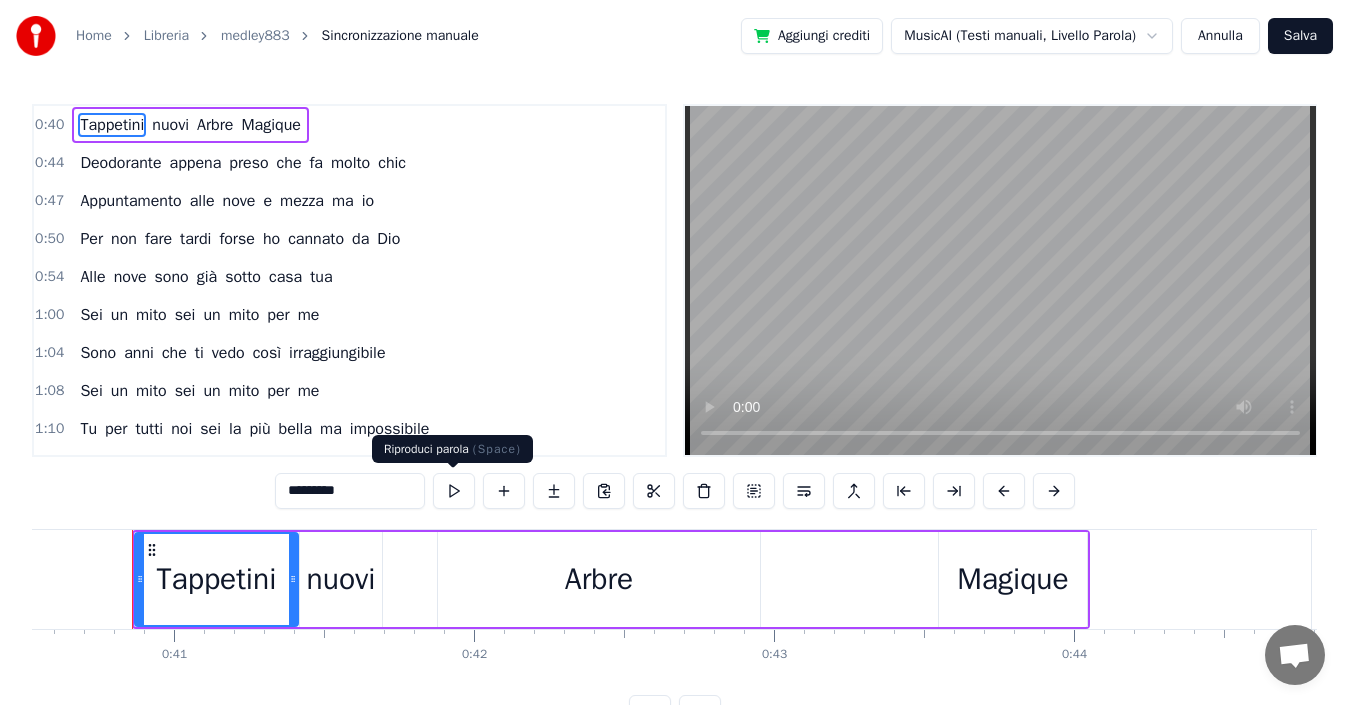 click at bounding box center [454, 491] 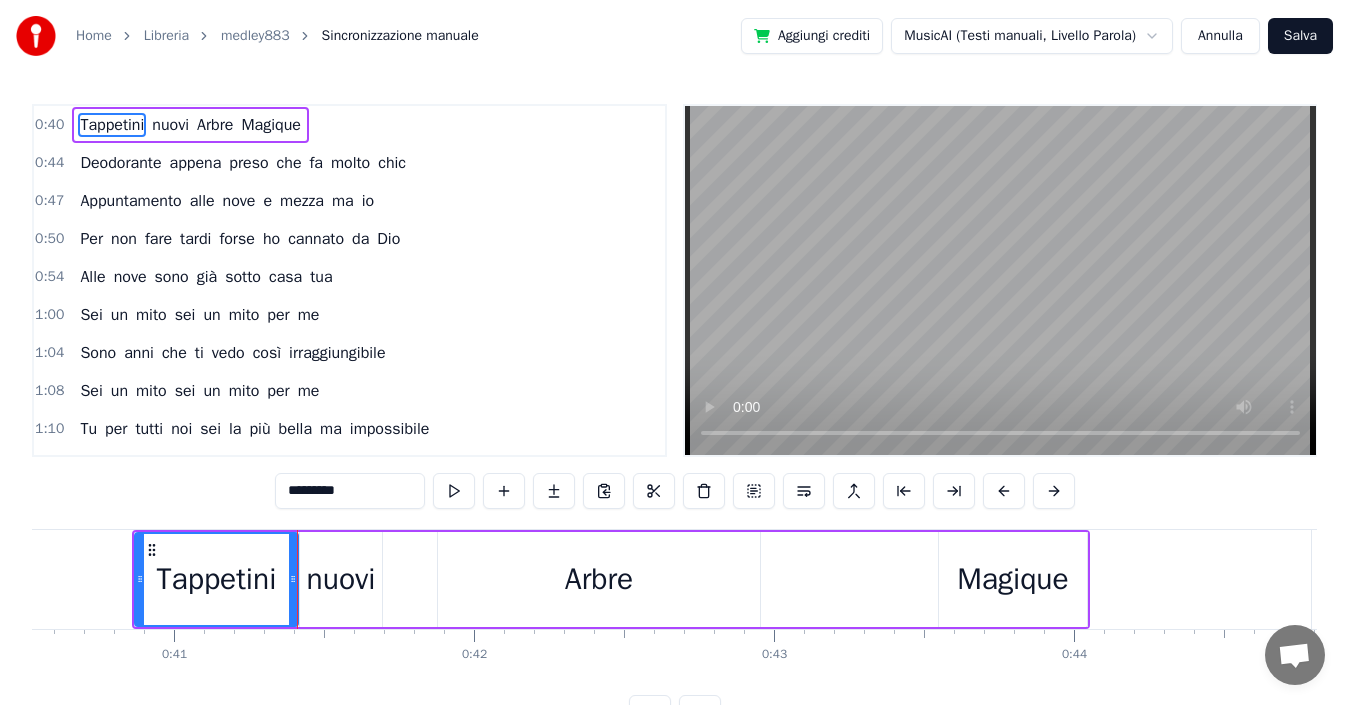 click at bounding box center [454, 491] 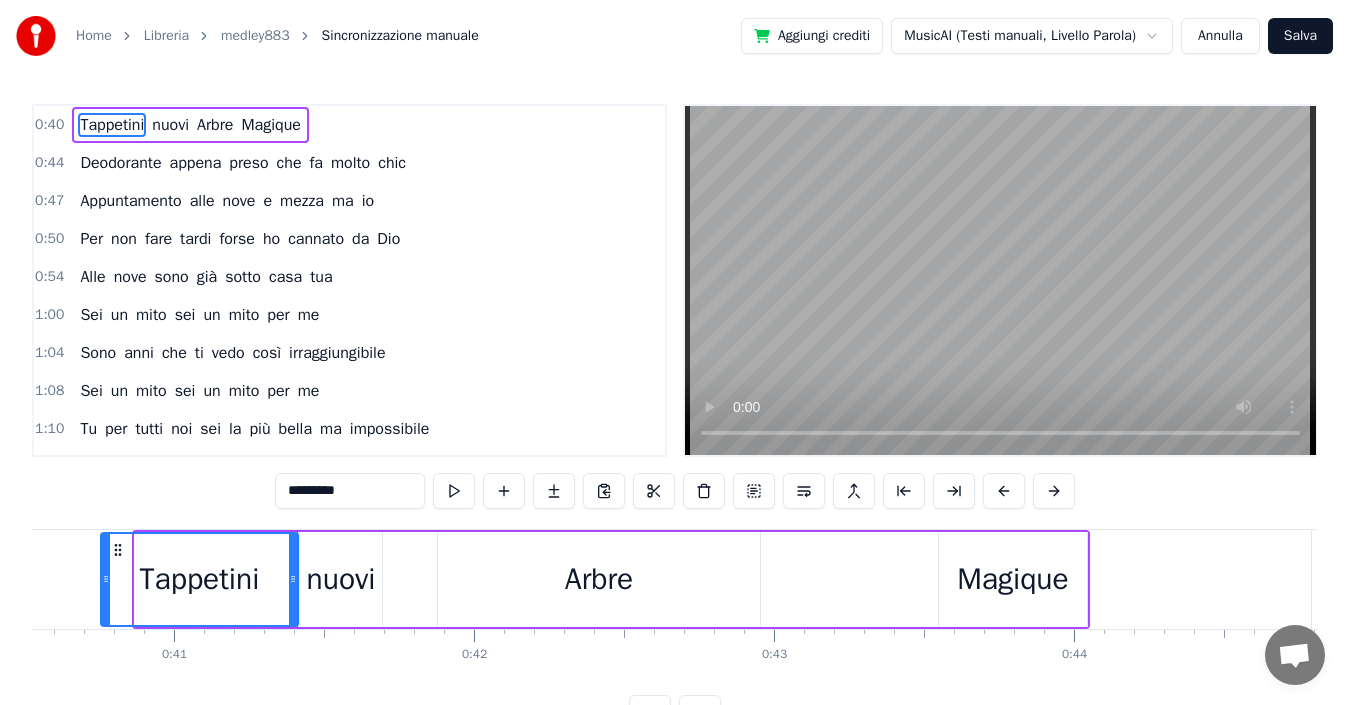 drag, startPoint x: 143, startPoint y: 595, endPoint x: 109, endPoint y: 587, distance: 34.928497 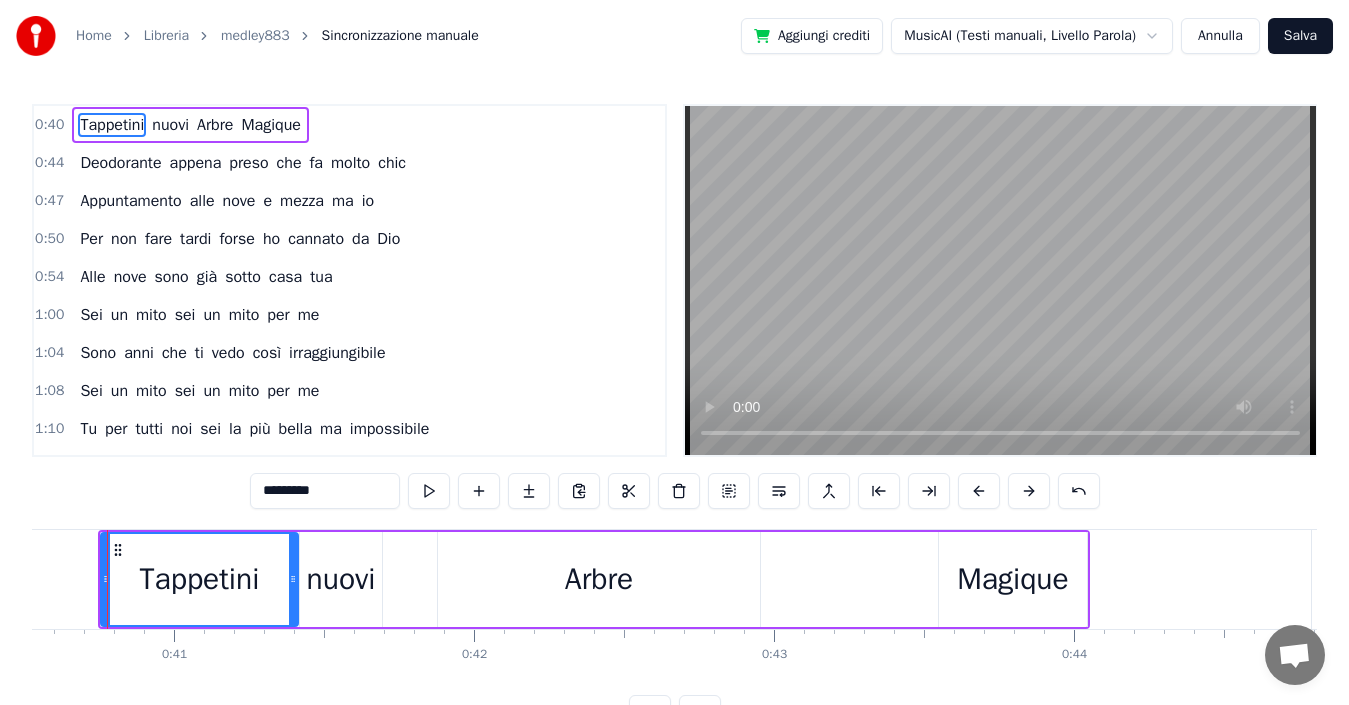 drag, startPoint x: 420, startPoint y: 525, endPoint x: 363, endPoint y: 526, distance: 57.00877 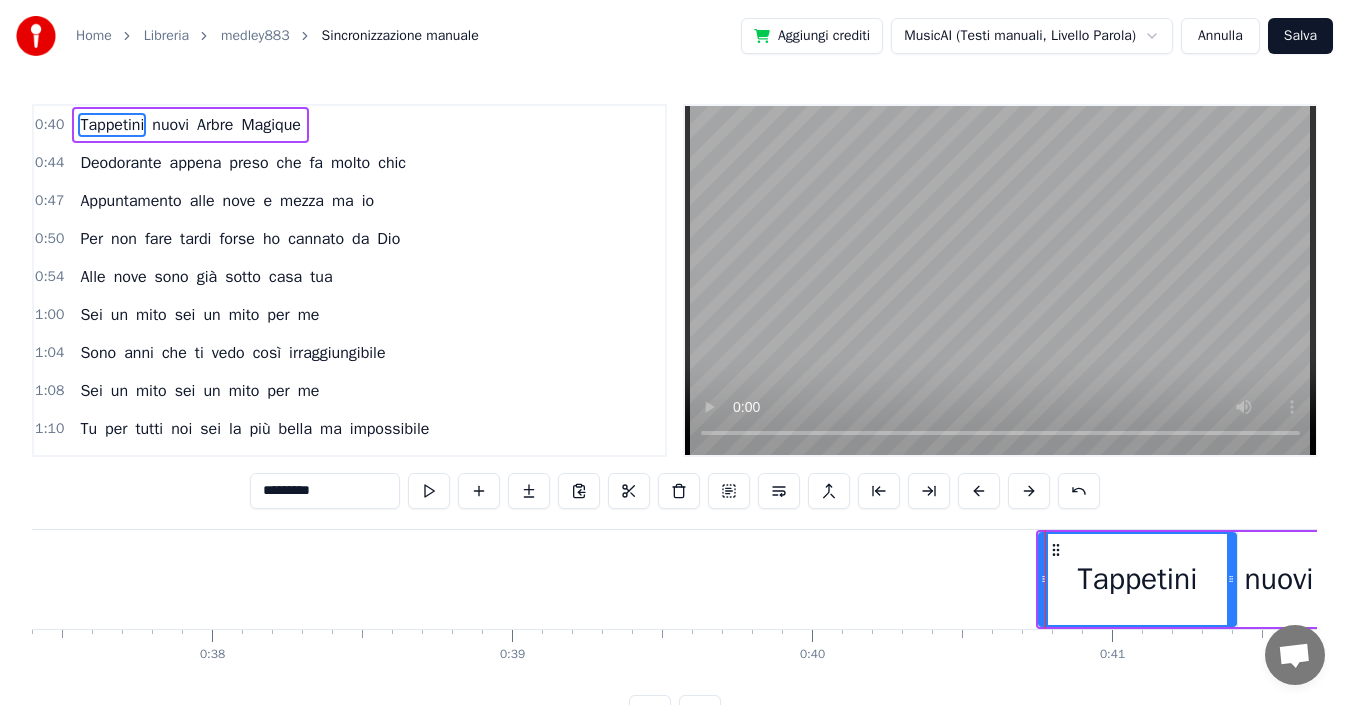 scroll, scrollTop: 0, scrollLeft: 11005, axis: horizontal 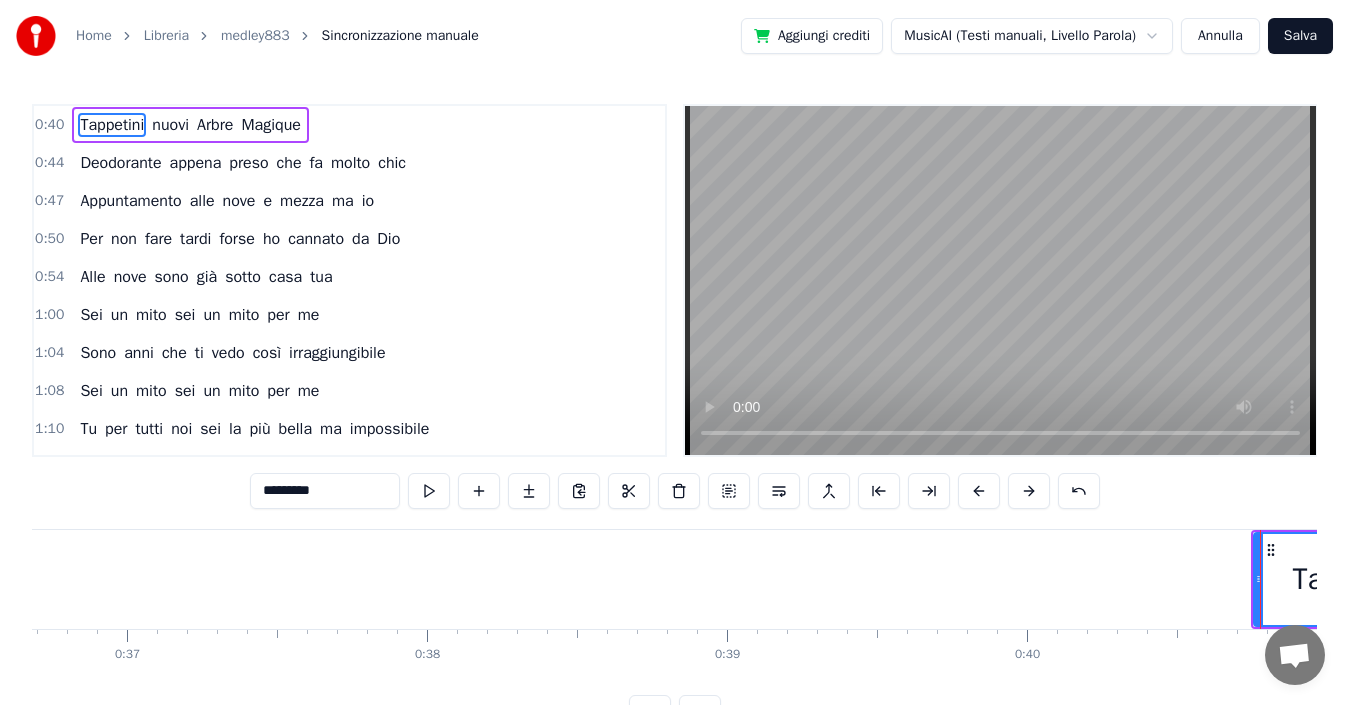 type 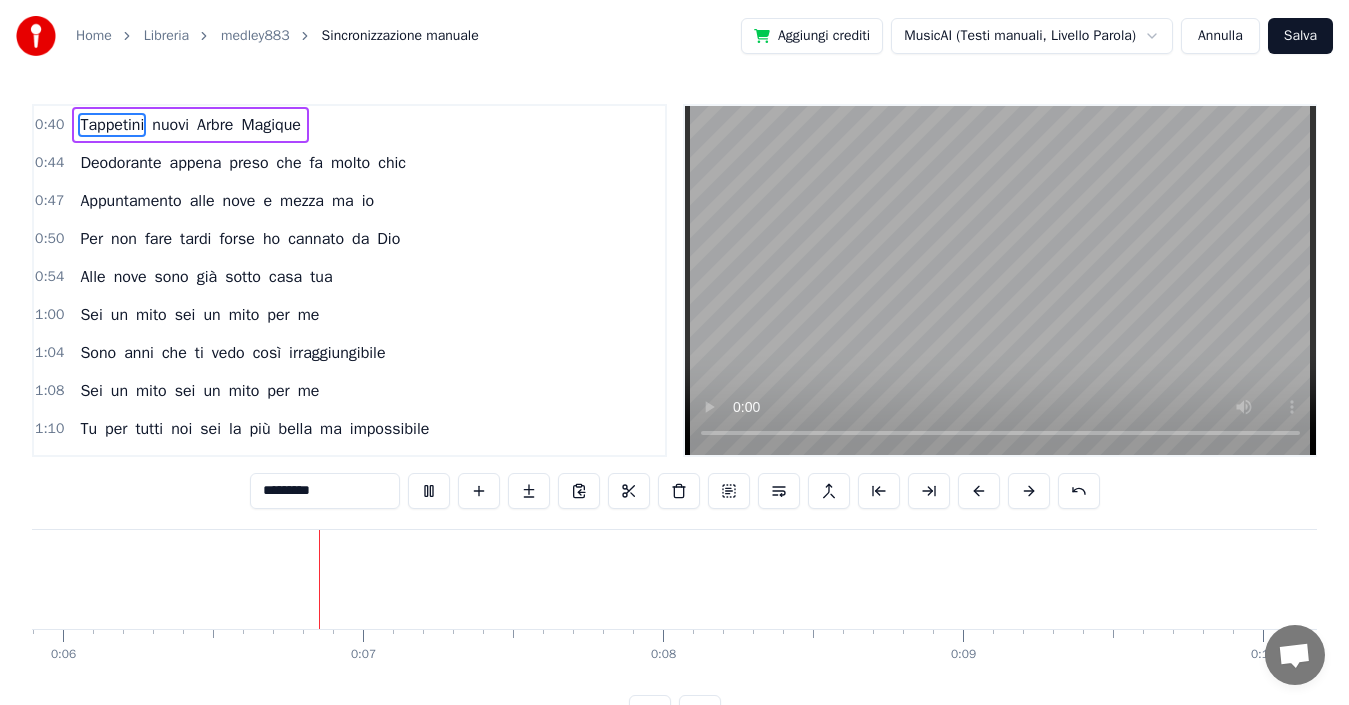 scroll, scrollTop: 0, scrollLeft: 1776, axis: horizontal 